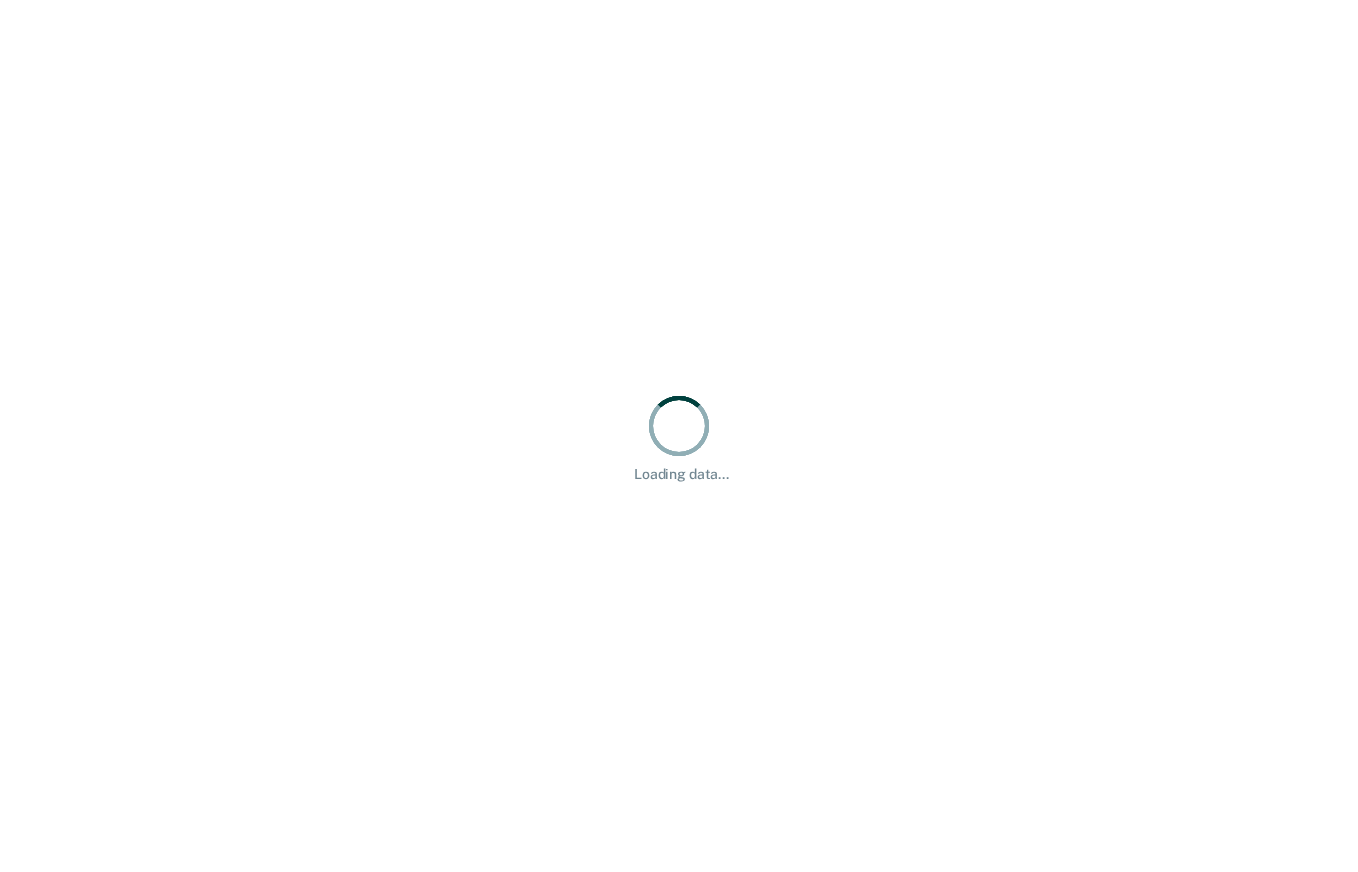 scroll, scrollTop: 0, scrollLeft: 0, axis: both 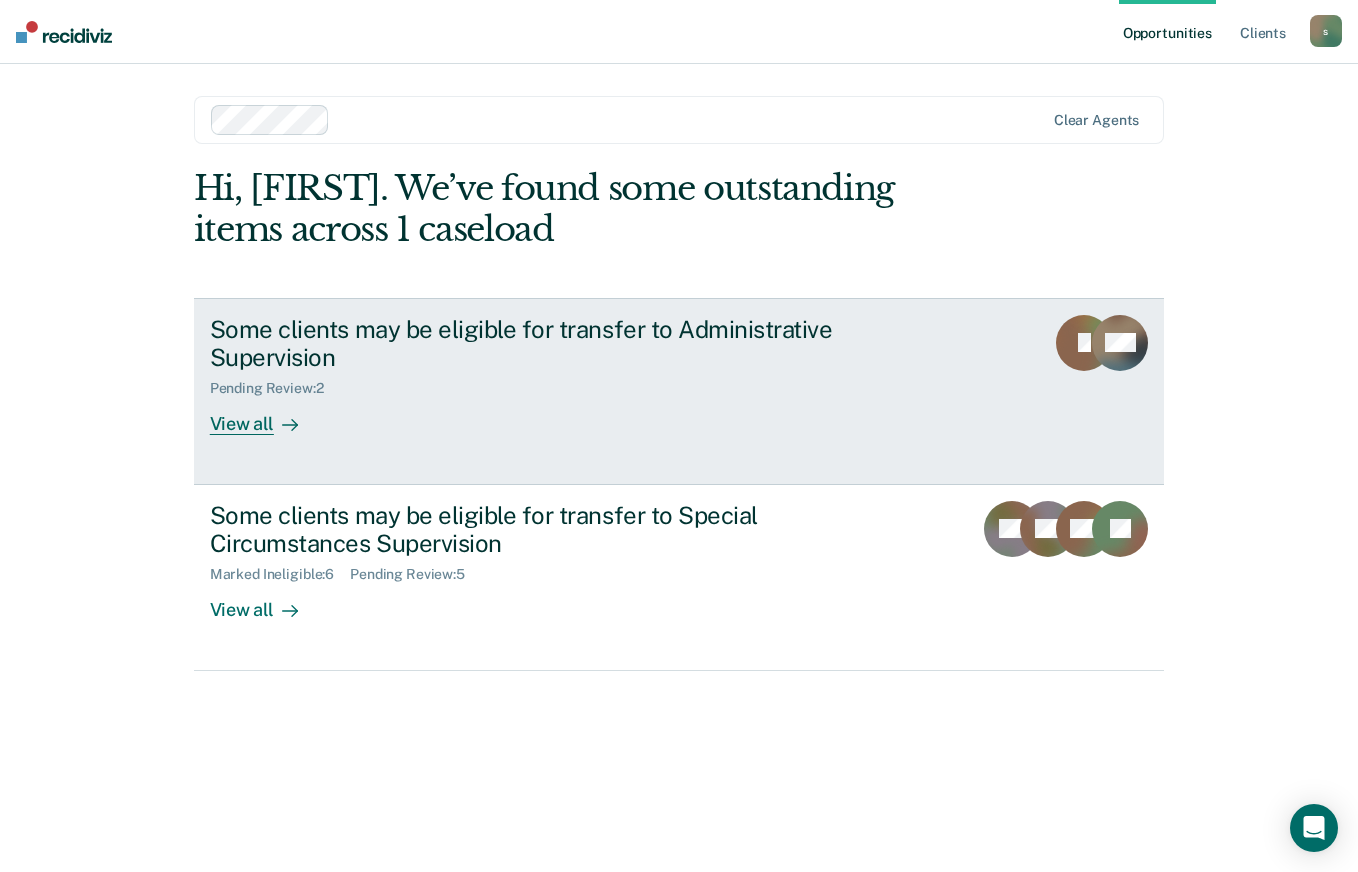 click on "View all" at bounding box center (266, 416) 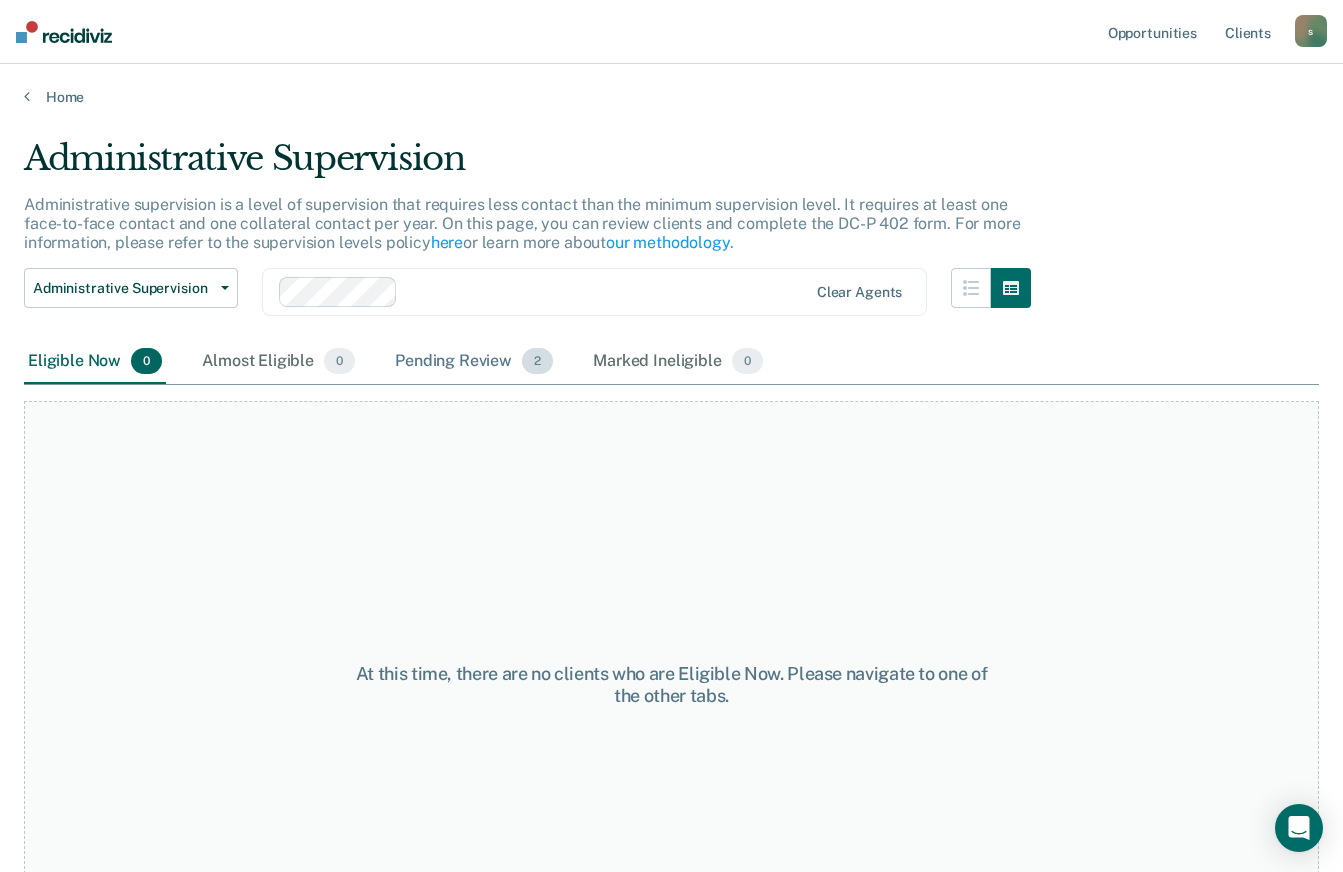 click on "Pending Review 2" at bounding box center (474, 362) 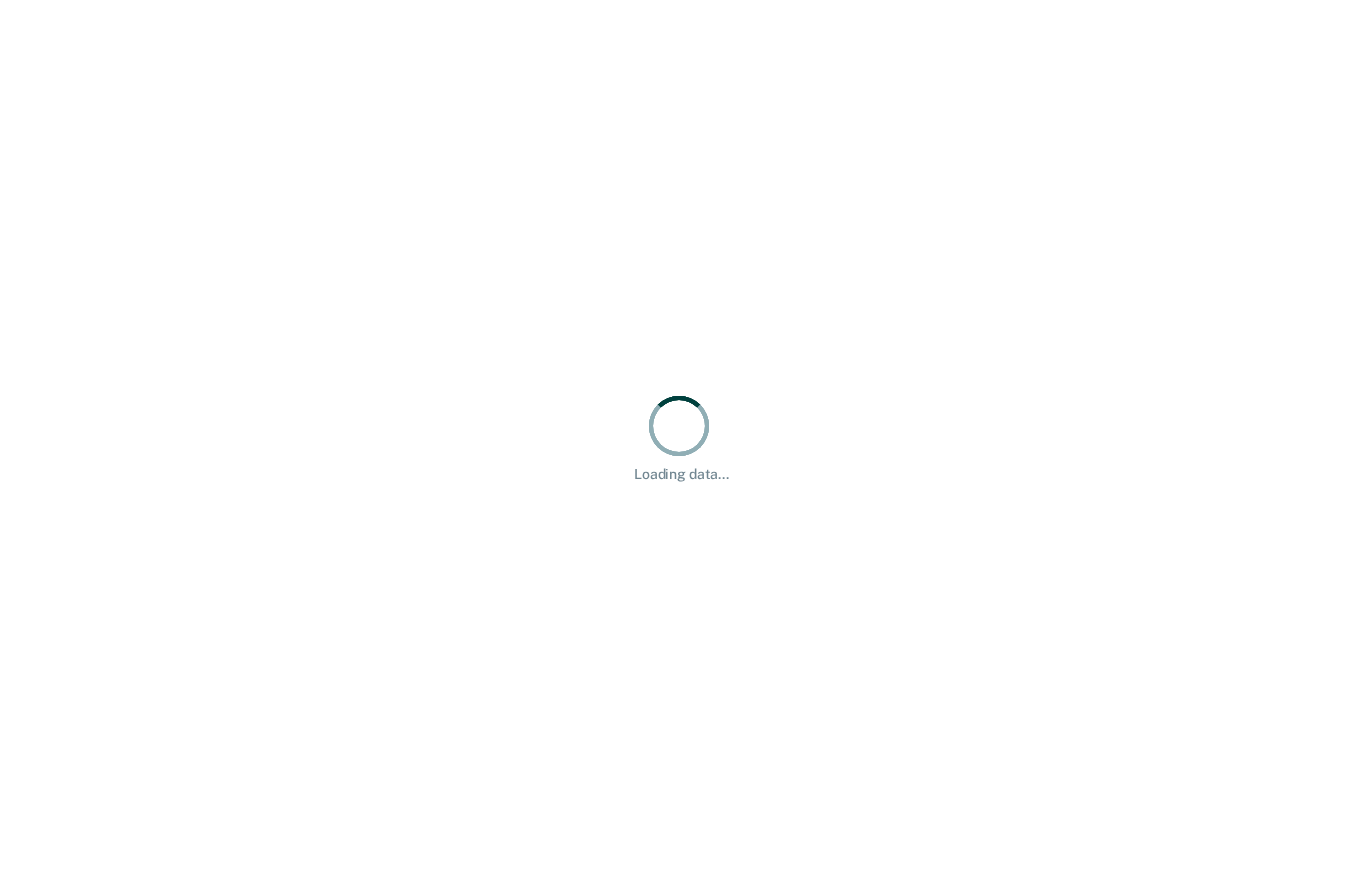 scroll, scrollTop: 0, scrollLeft: 0, axis: both 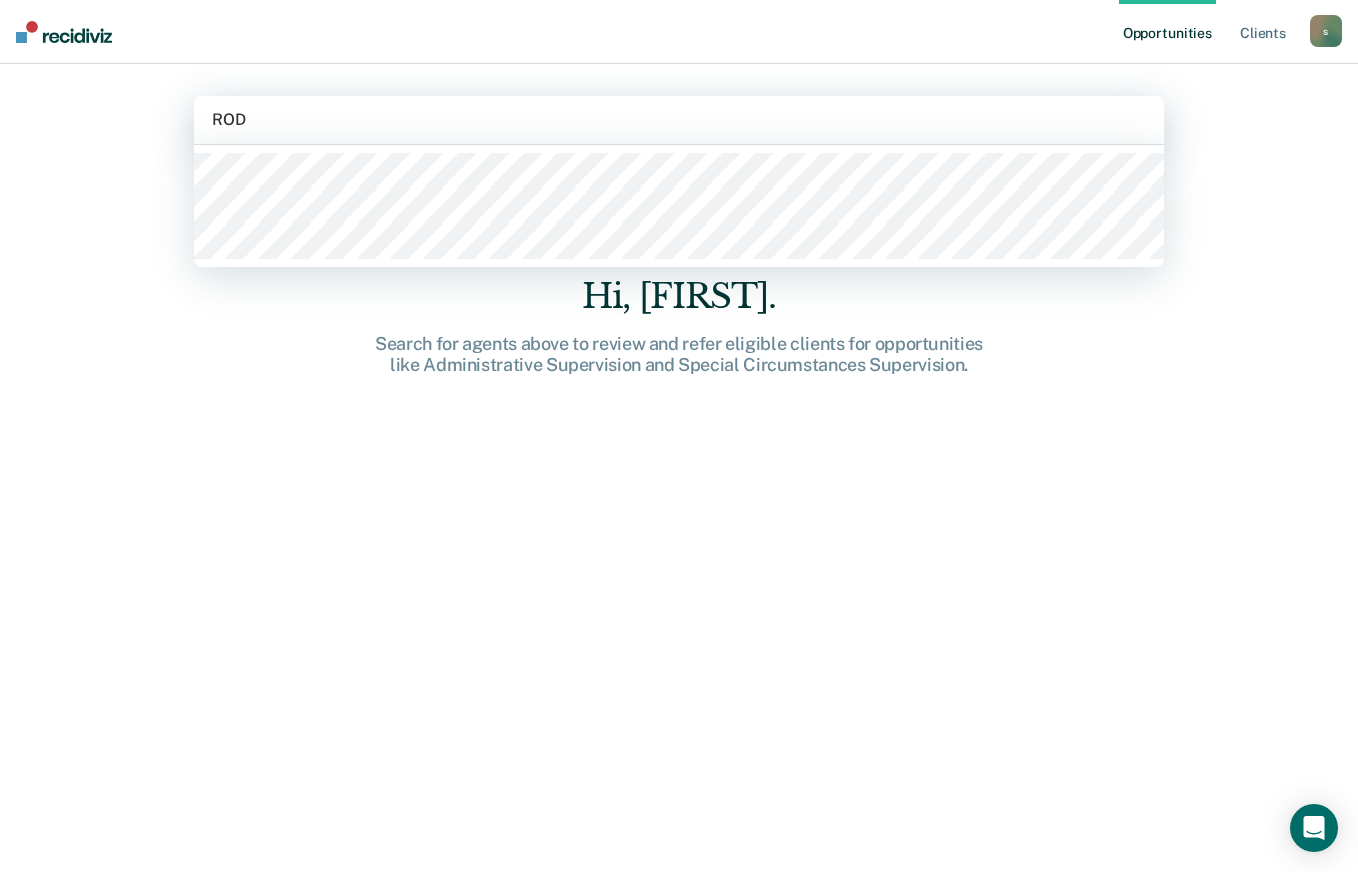 type on "RODG" 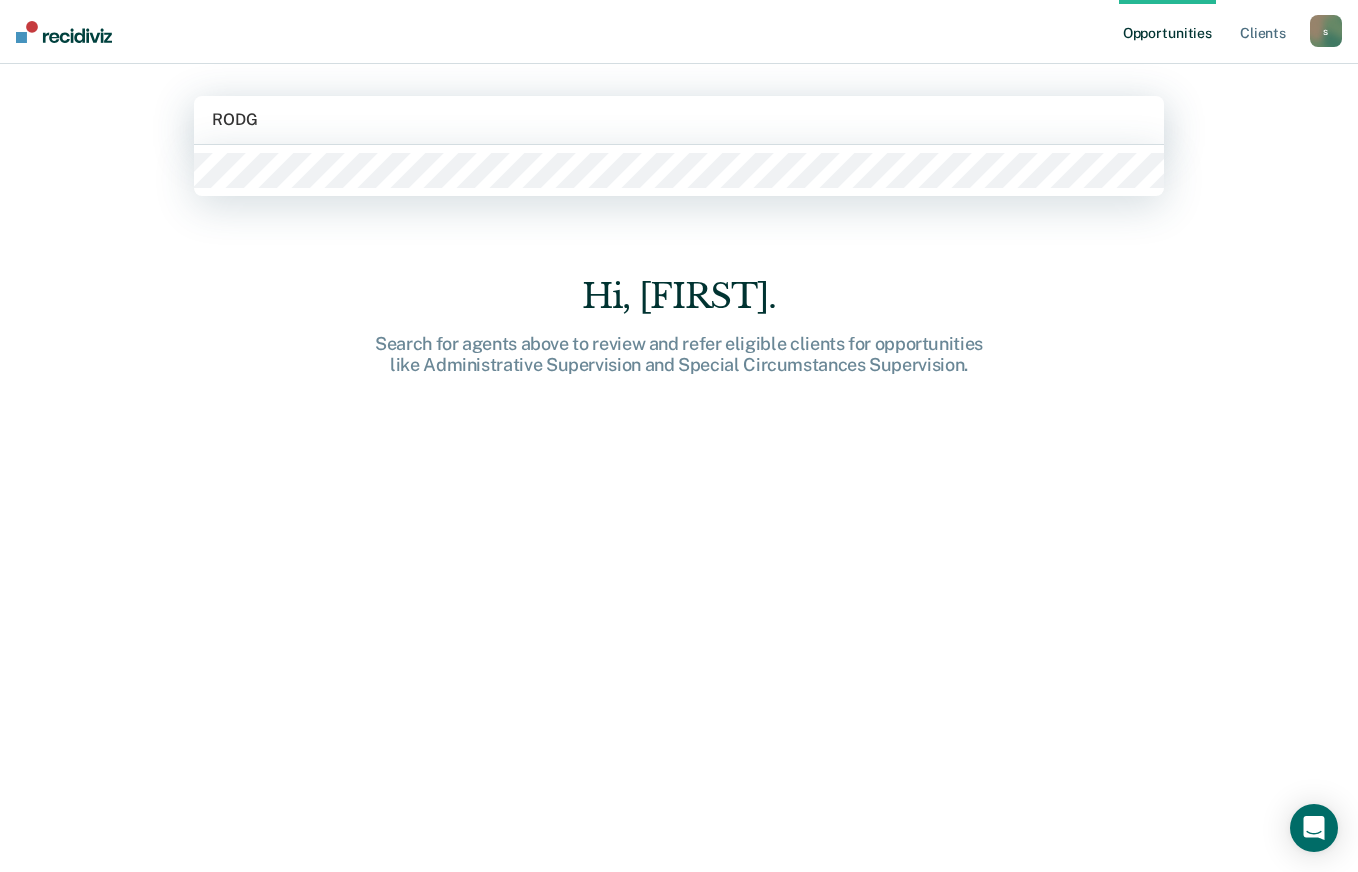 type 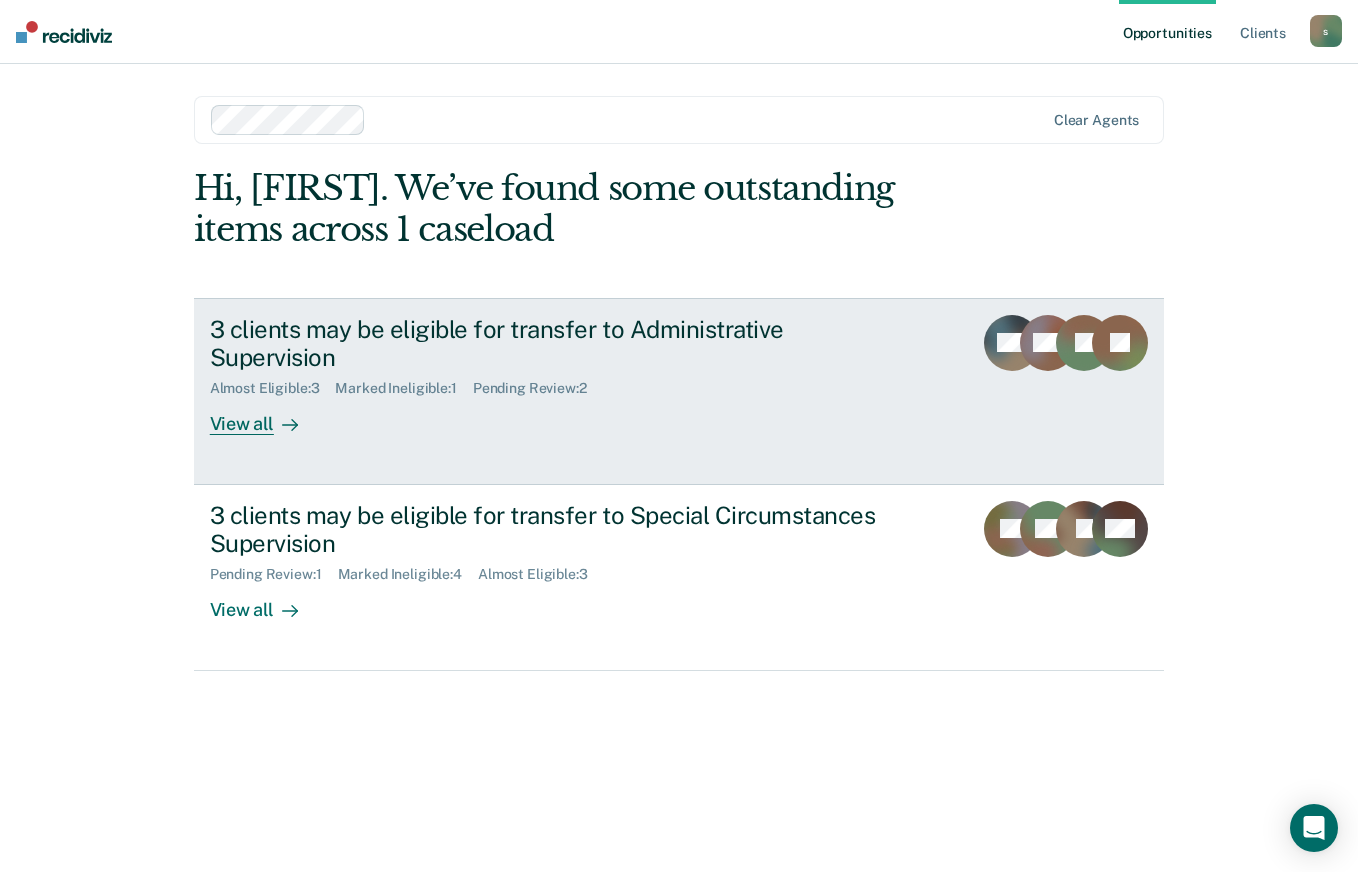 click on "View all" at bounding box center [266, 416] 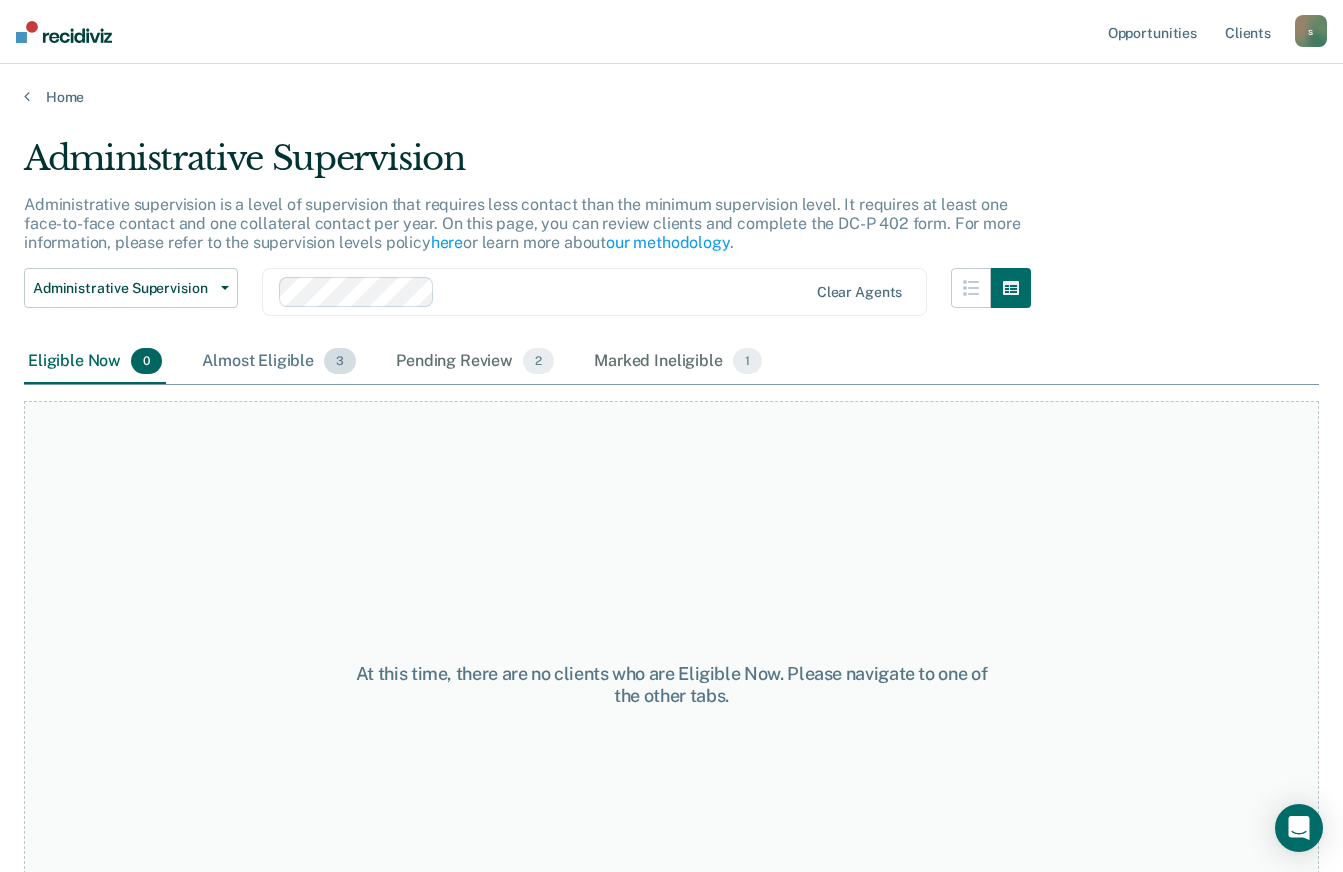 click on "Almost Eligible 3" at bounding box center (279, 362) 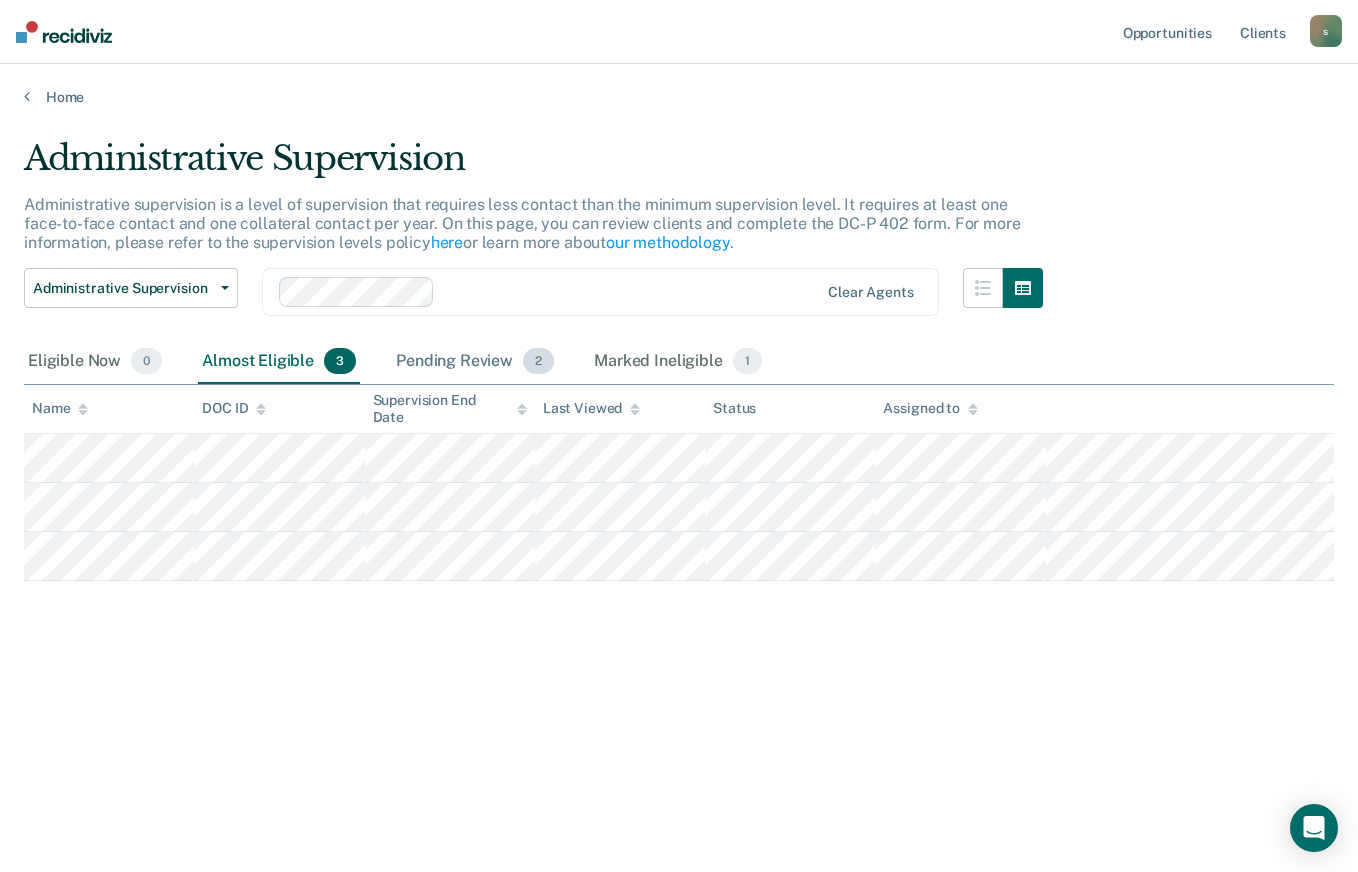 click on "Pending Review 2" at bounding box center (475, 362) 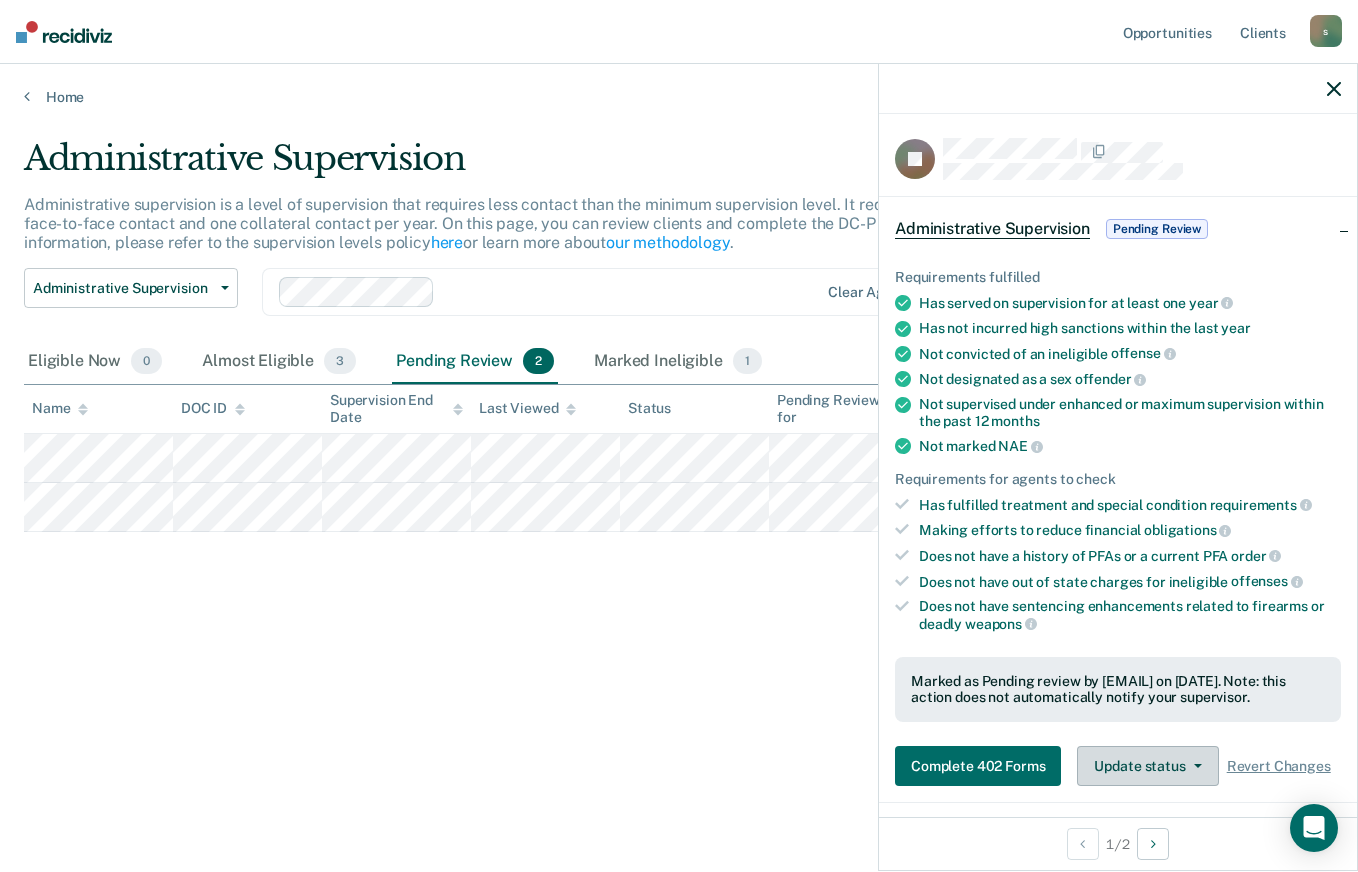 click on "Update status" at bounding box center [1147, 766] 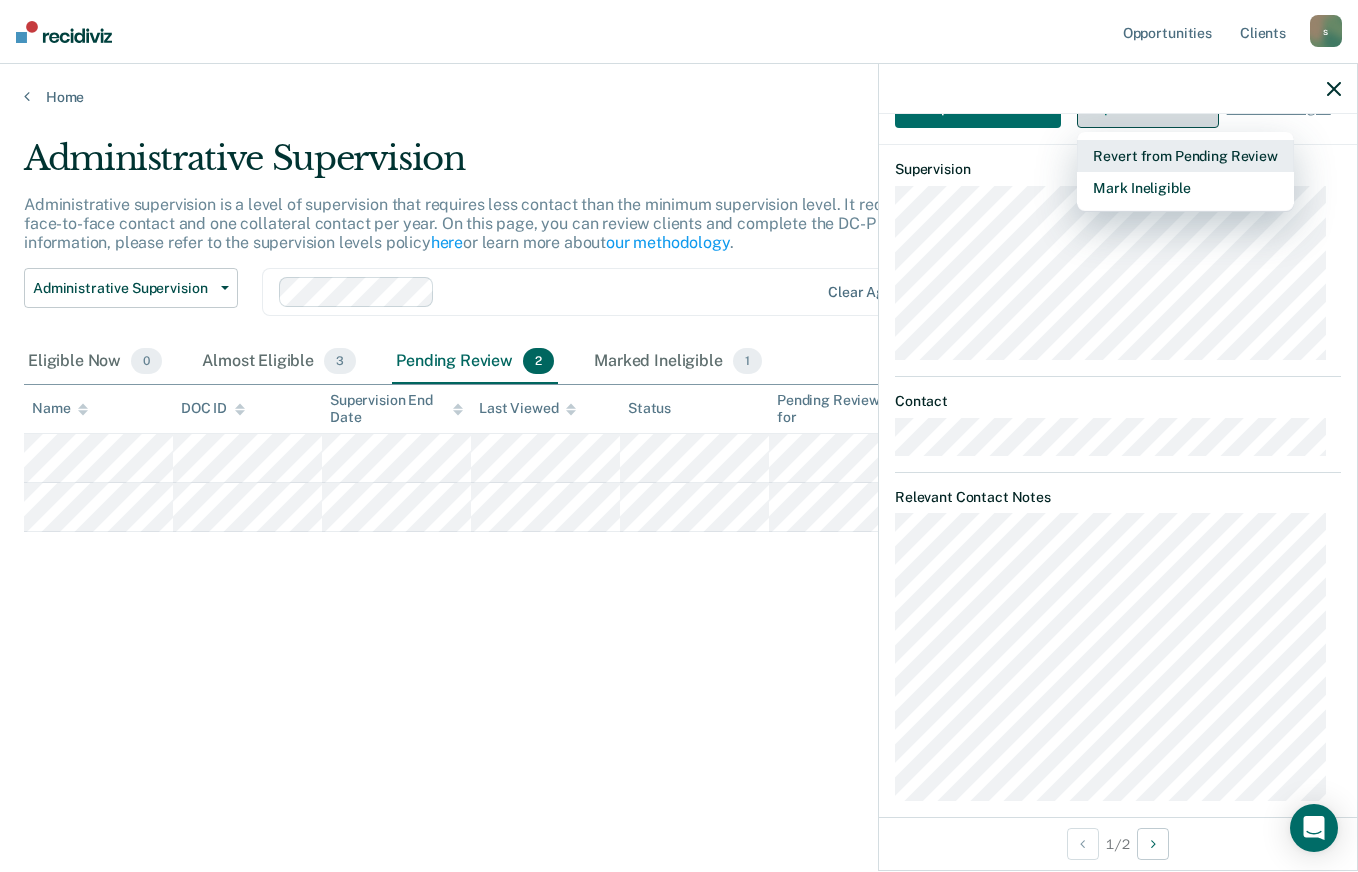 scroll, scrollTop: 696, scrollLeft: 0, axis: vertical 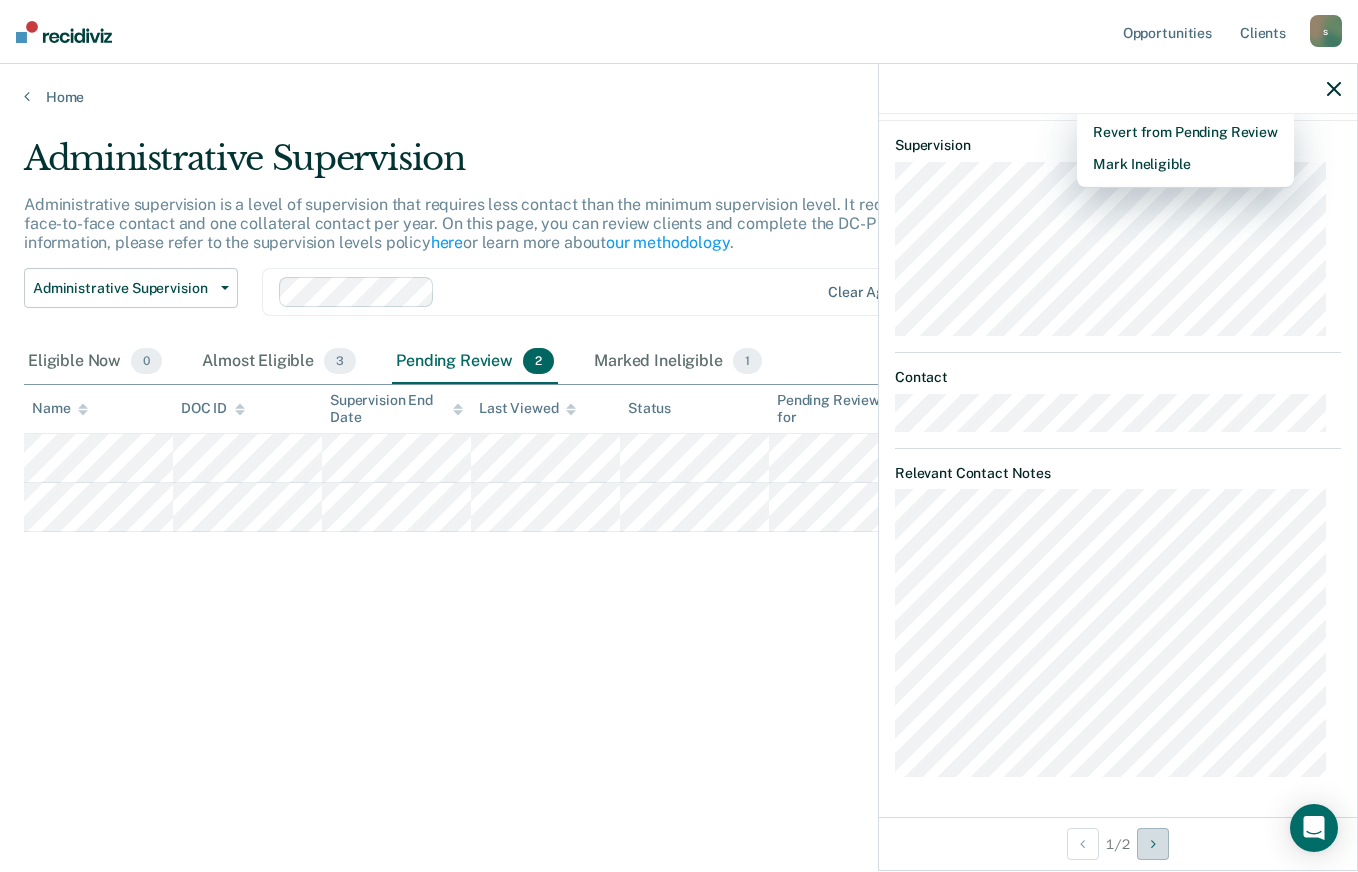 click at bounding box center [1153, 844] 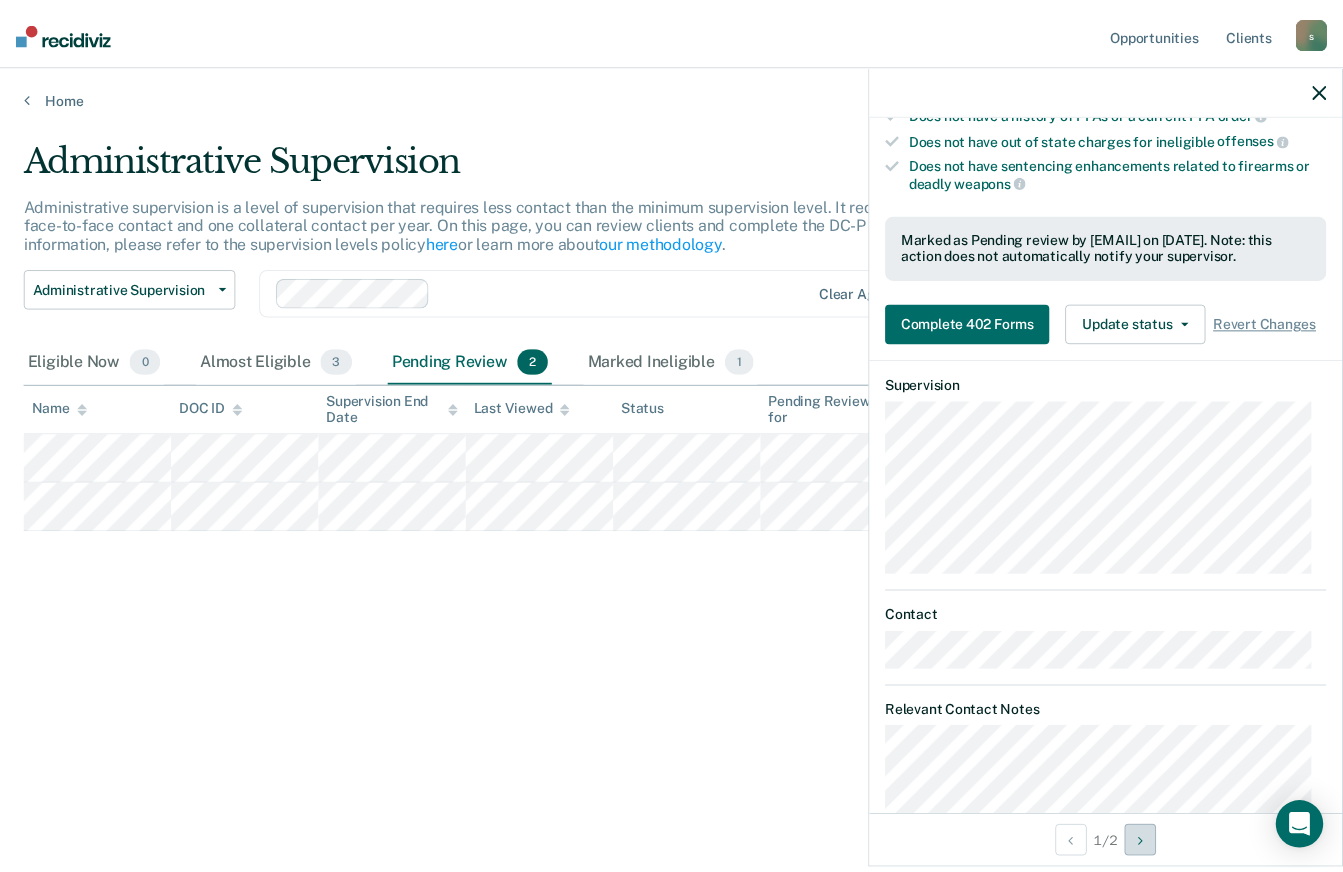 scroll, scrollTop: 437, scrollLeft: 0, axis: vertical 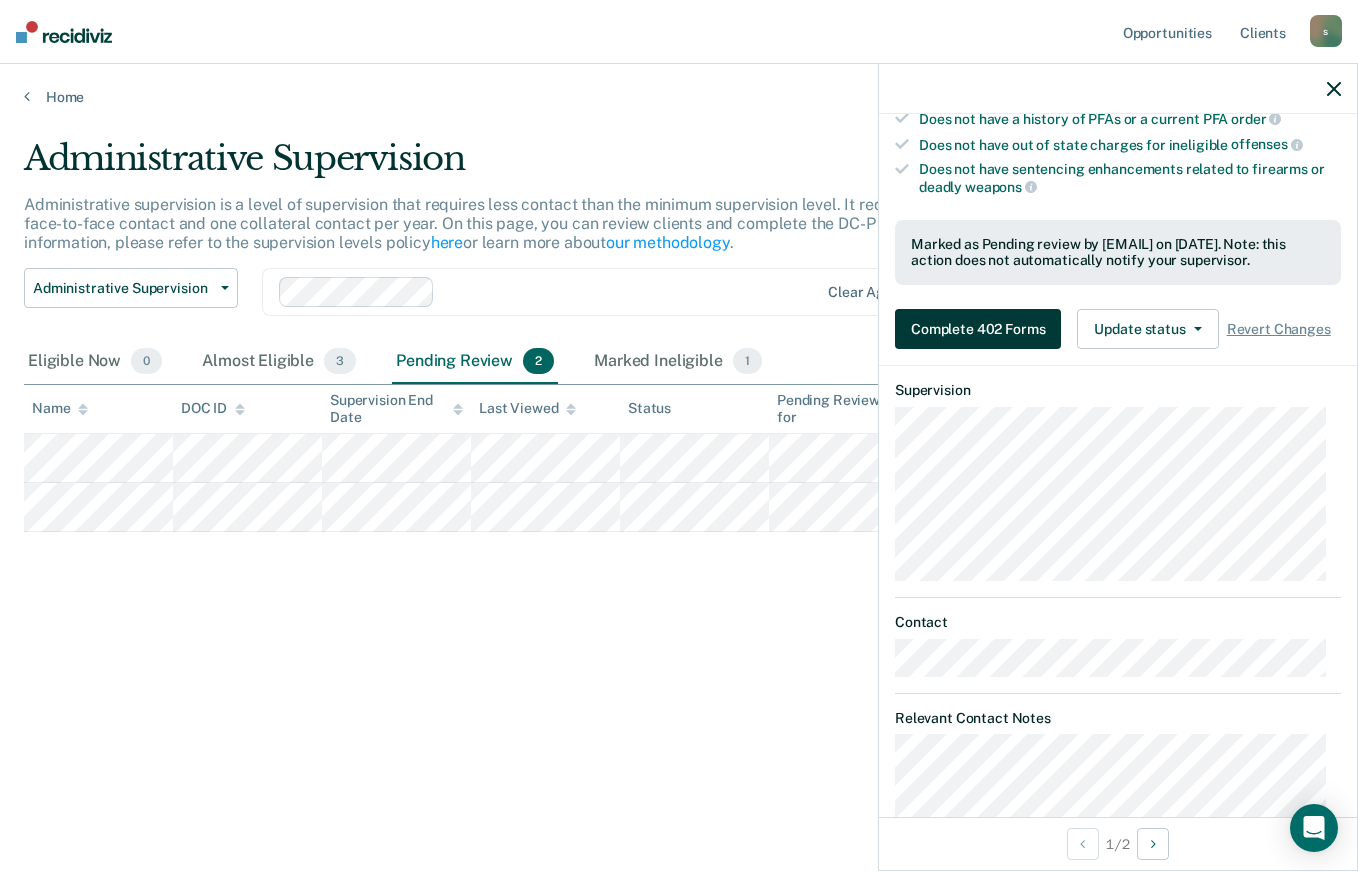 click on "Complete 402 Forms" at bounding box center [978, 329] 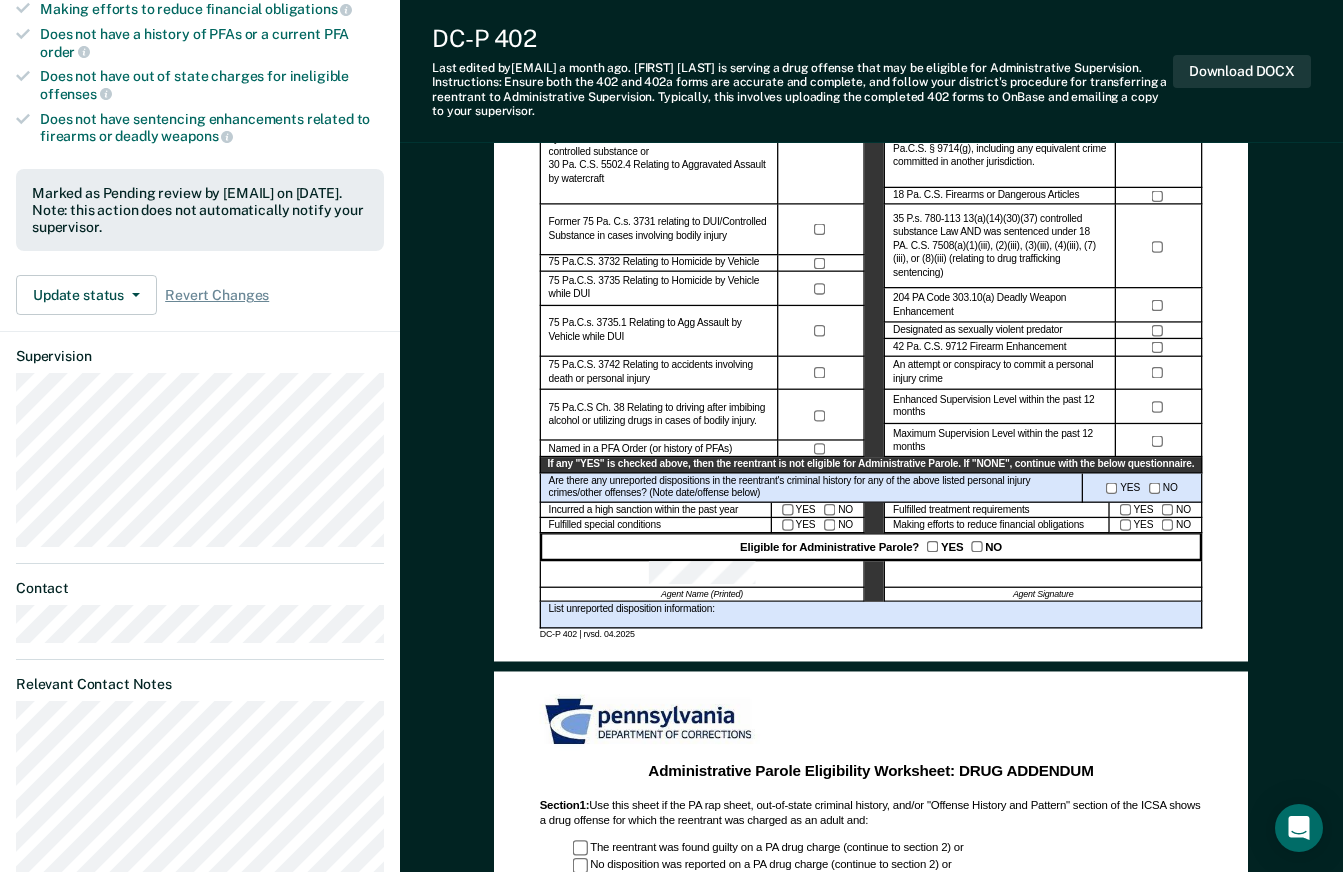 scroll, scrollTop: 525, scrollLeft: 0, axis: vertical 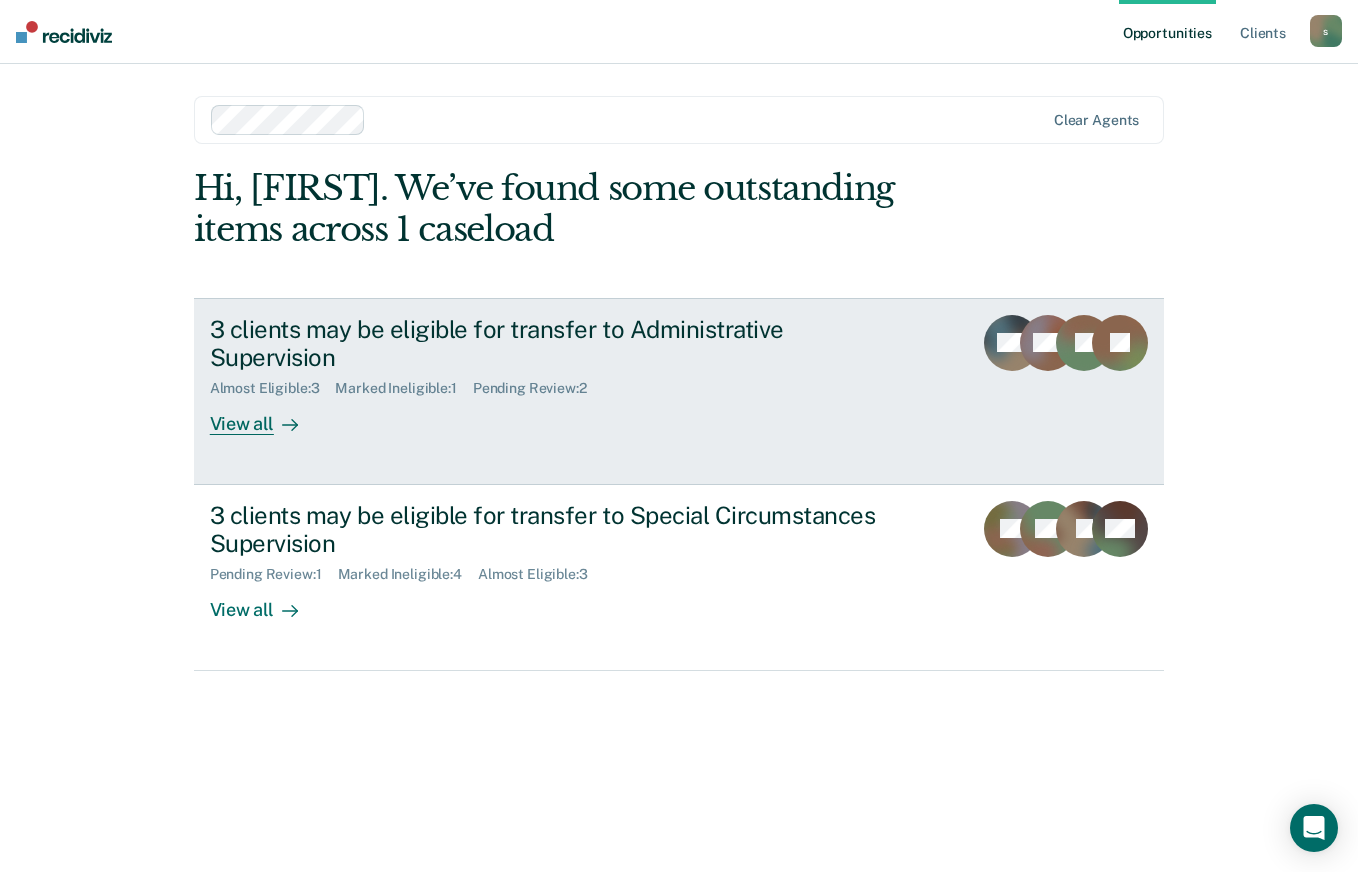 click on "View all" at bounding box center (266, 416) 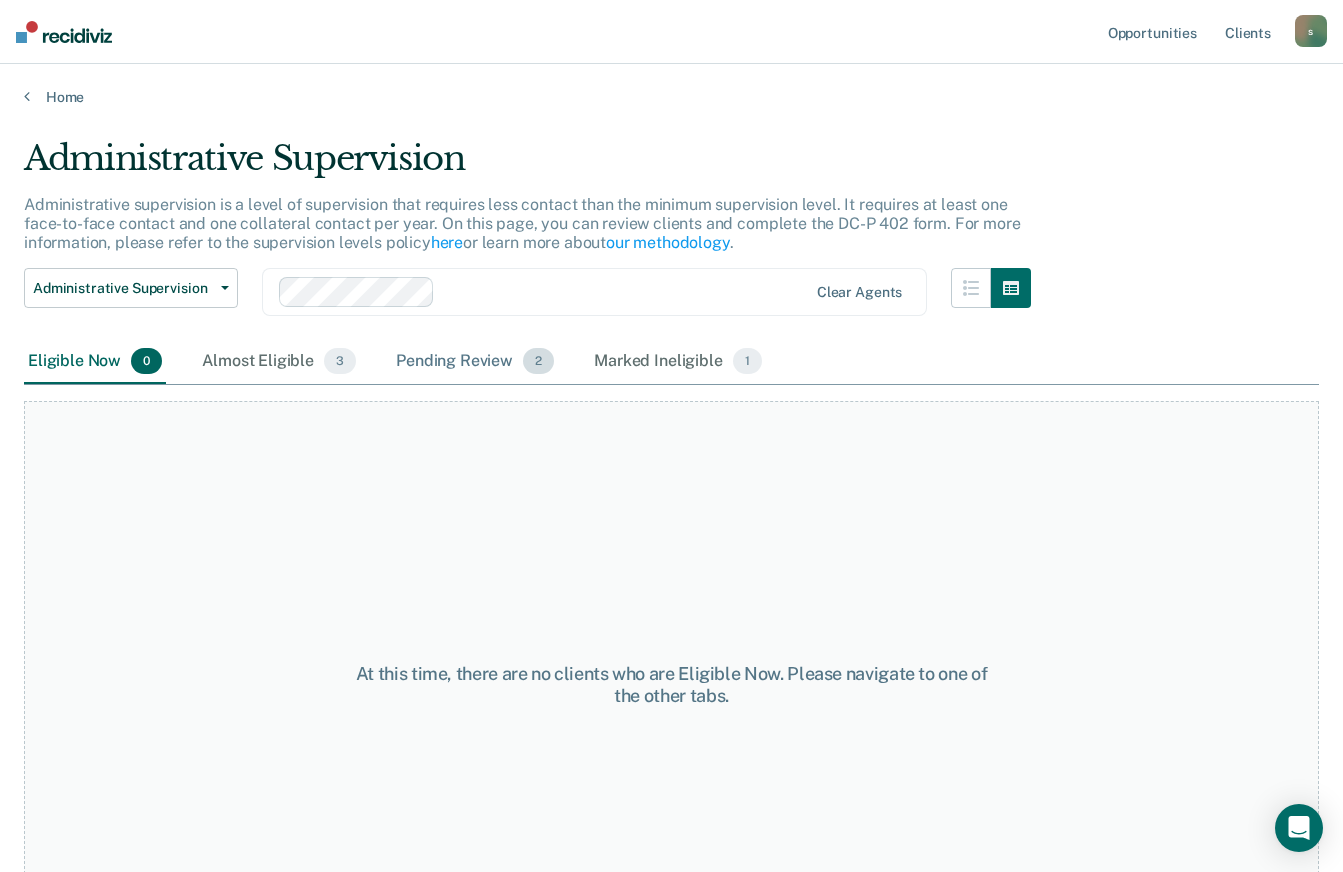 click on "Pending Review 2" at bounding box center (475, 362) 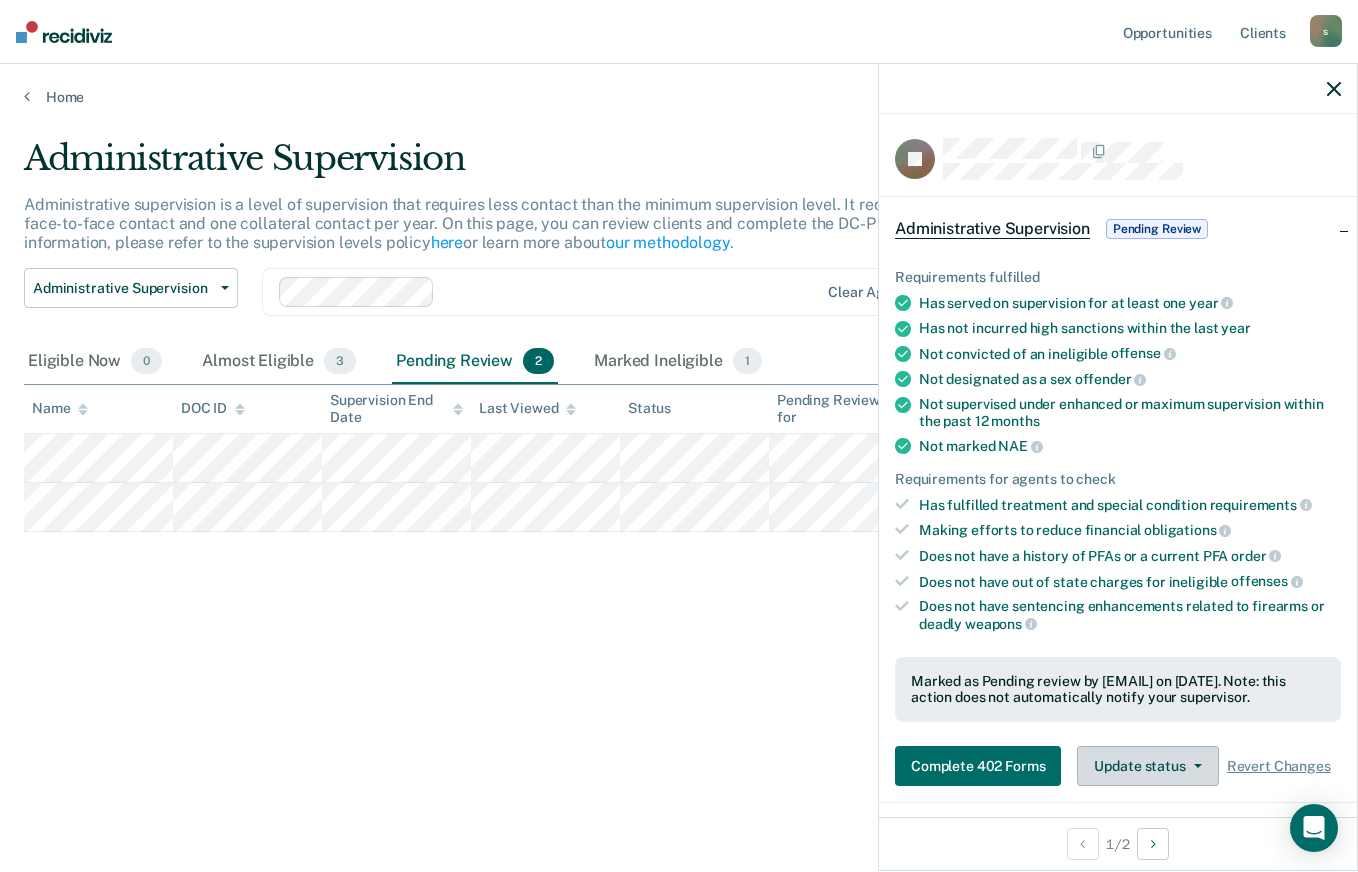 click on "Update status" at bounding box center [1147, 766] 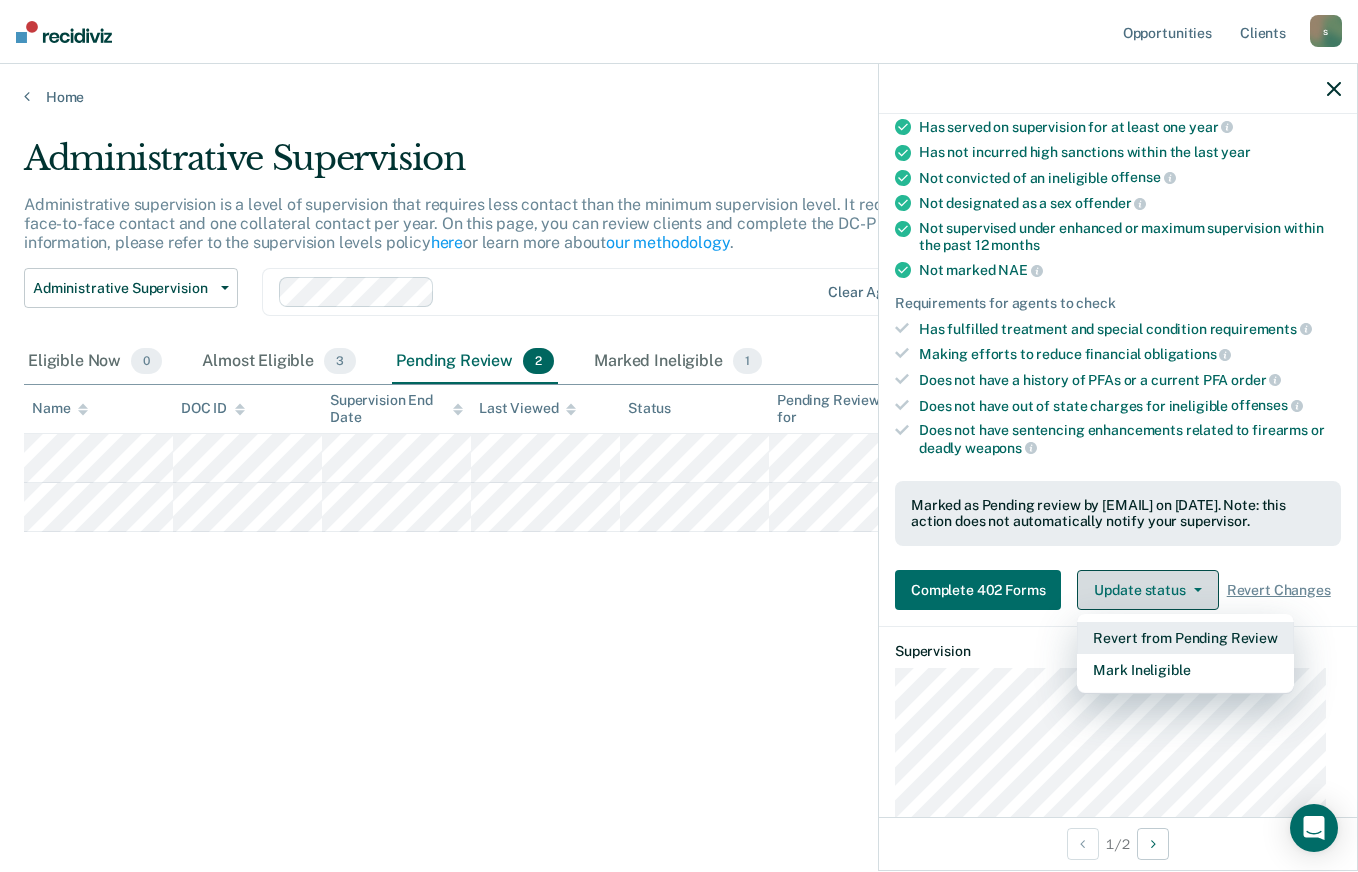 scroll, scrollTop: 190, scrollLeft: 0, axis: vertical 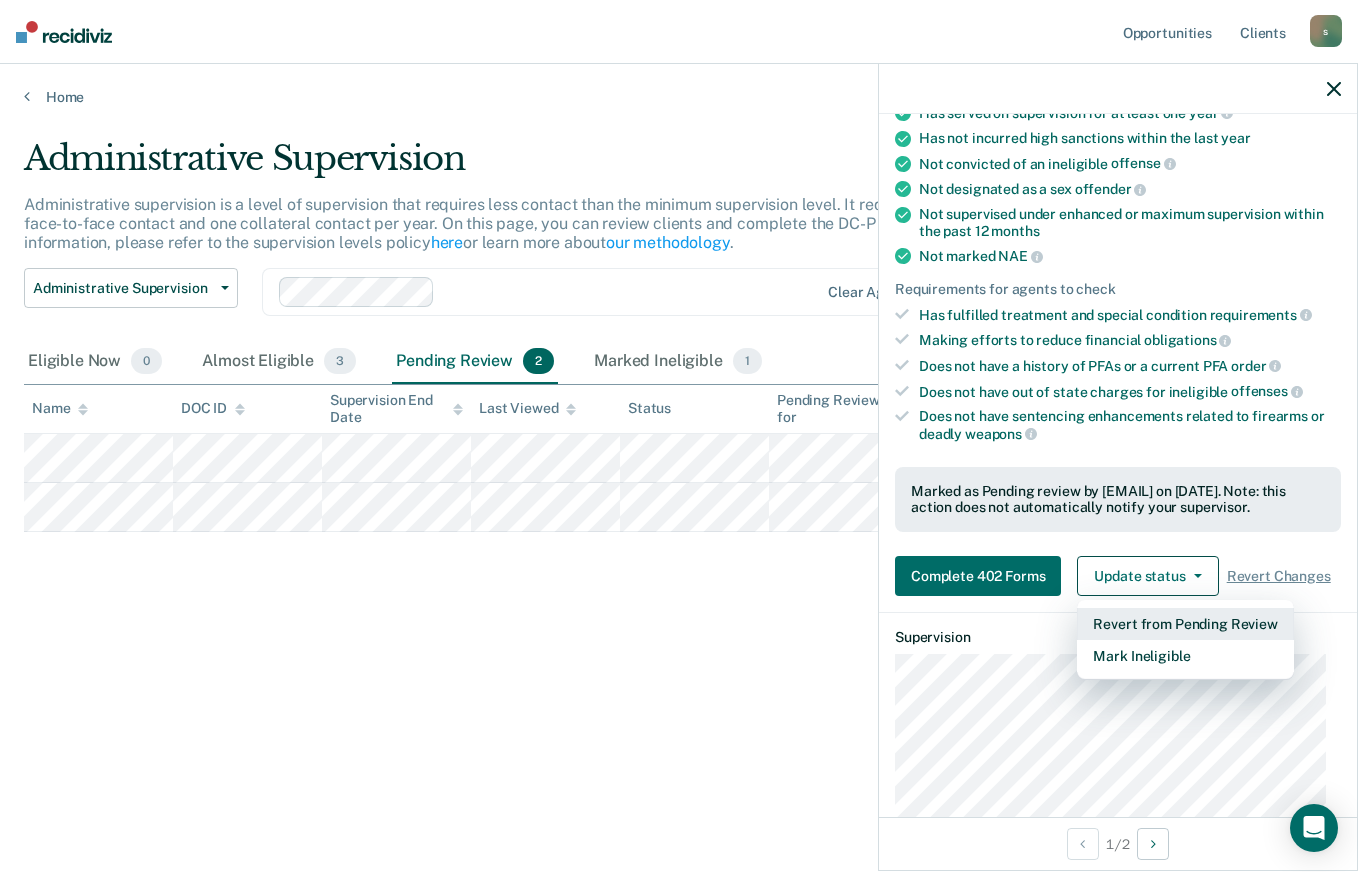 click on "Revert from Pending Review" at bounding box center [1185, 624] 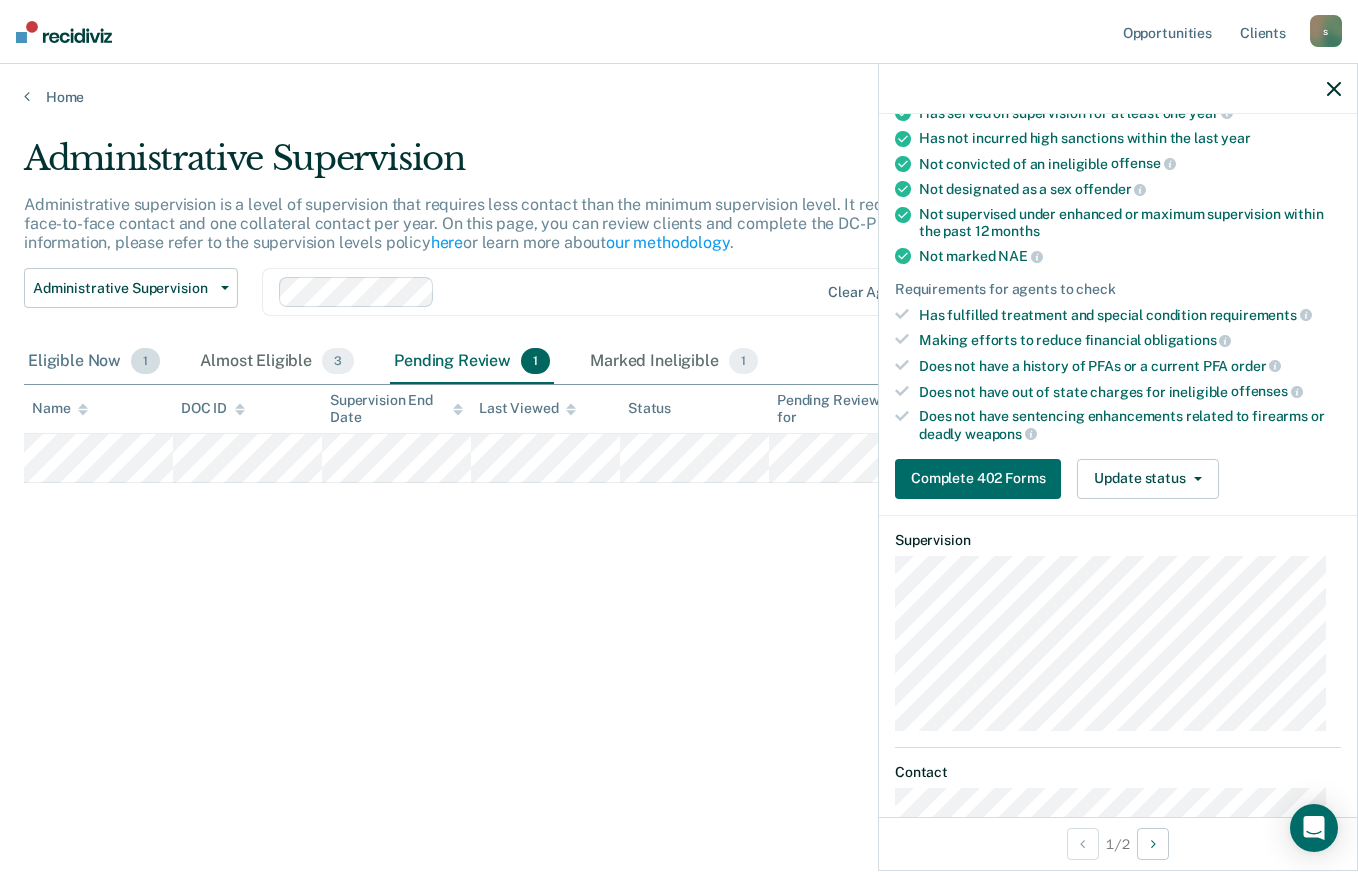 click on "Eligible Now 1" at bounding box center (94, 362) 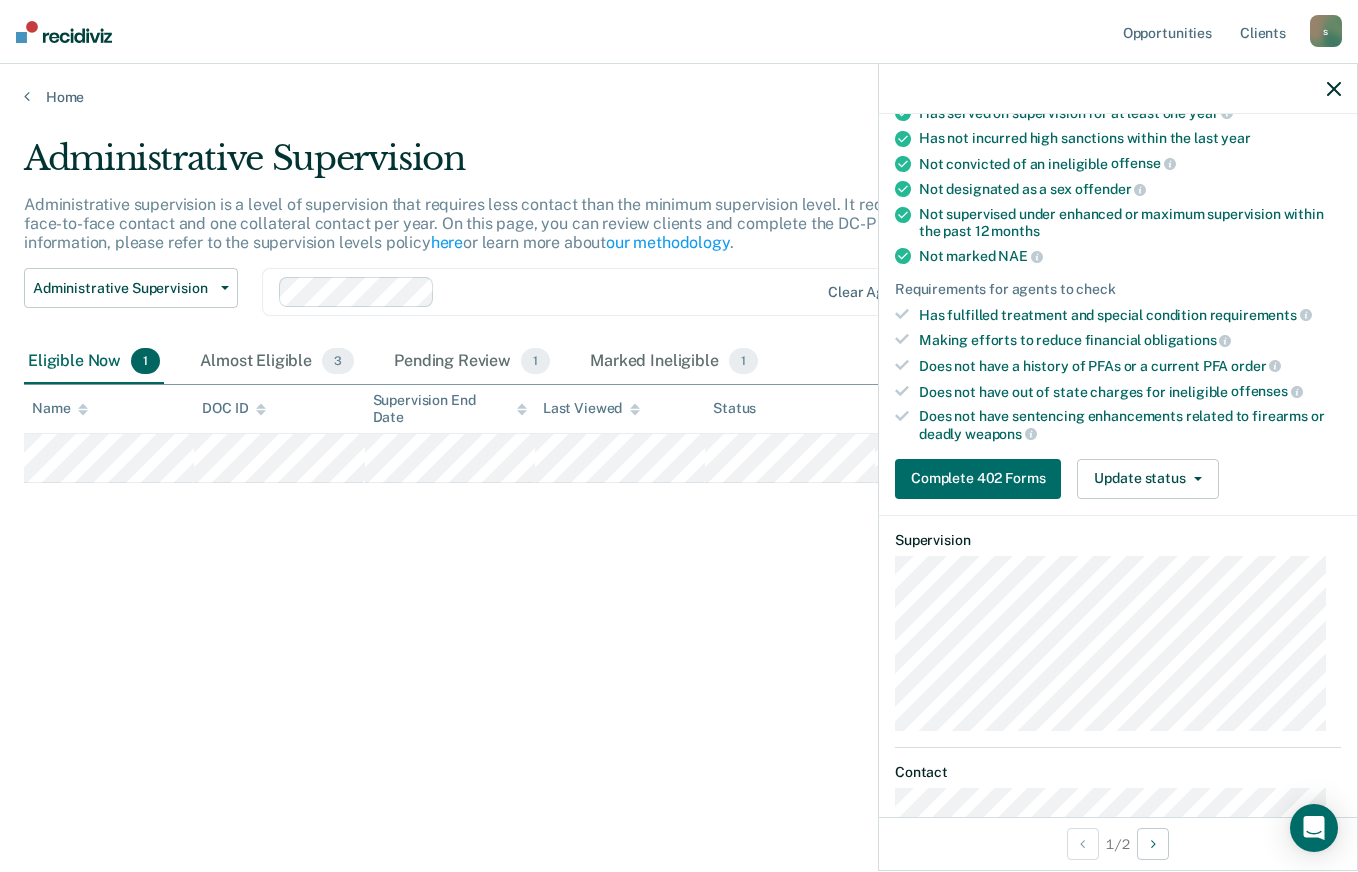 click on "Administrative Supervision" at bounding box center (123, 288) 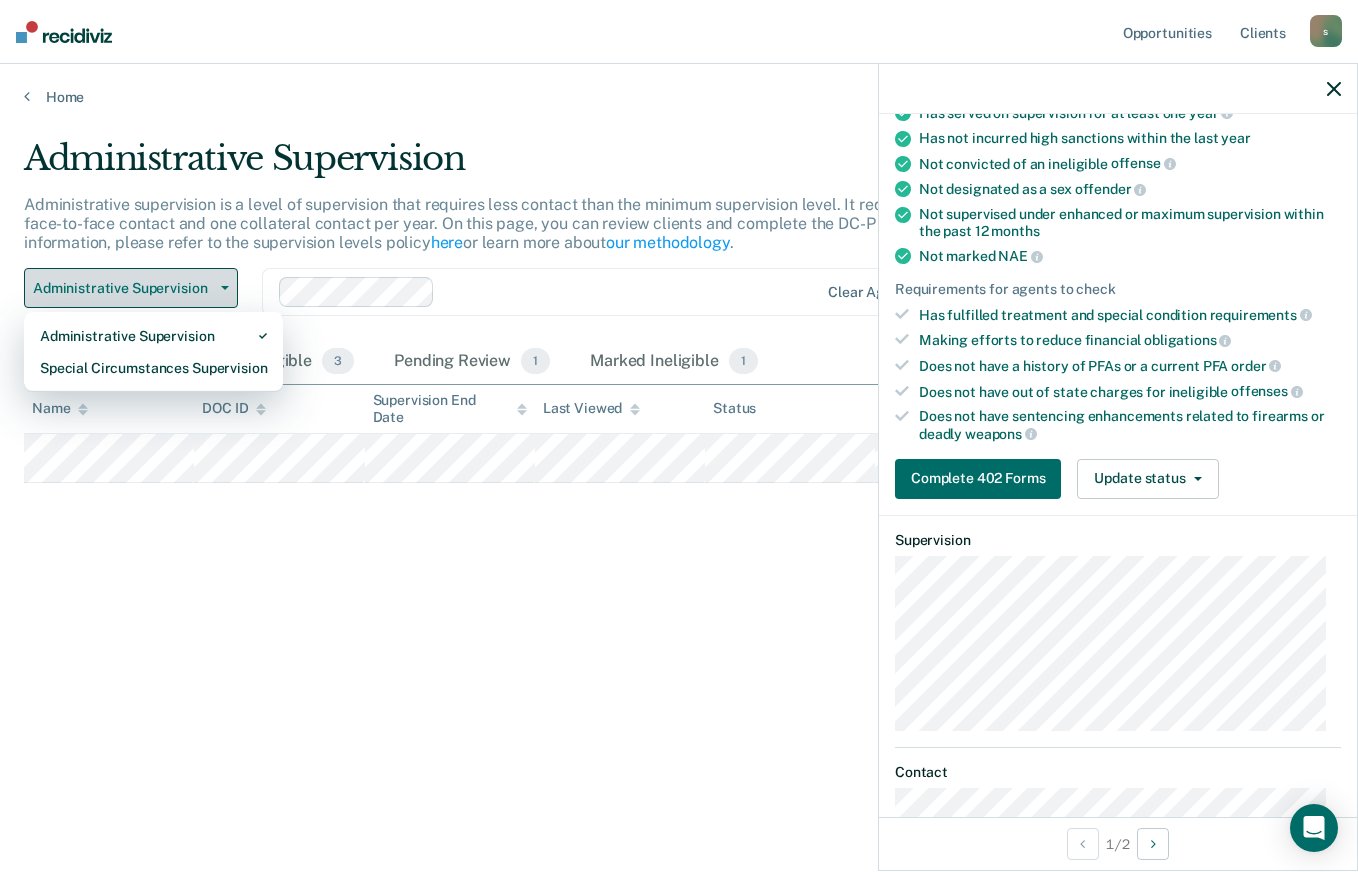 click on "Special Circumstances Supervision" at bounding box center (153, 368) 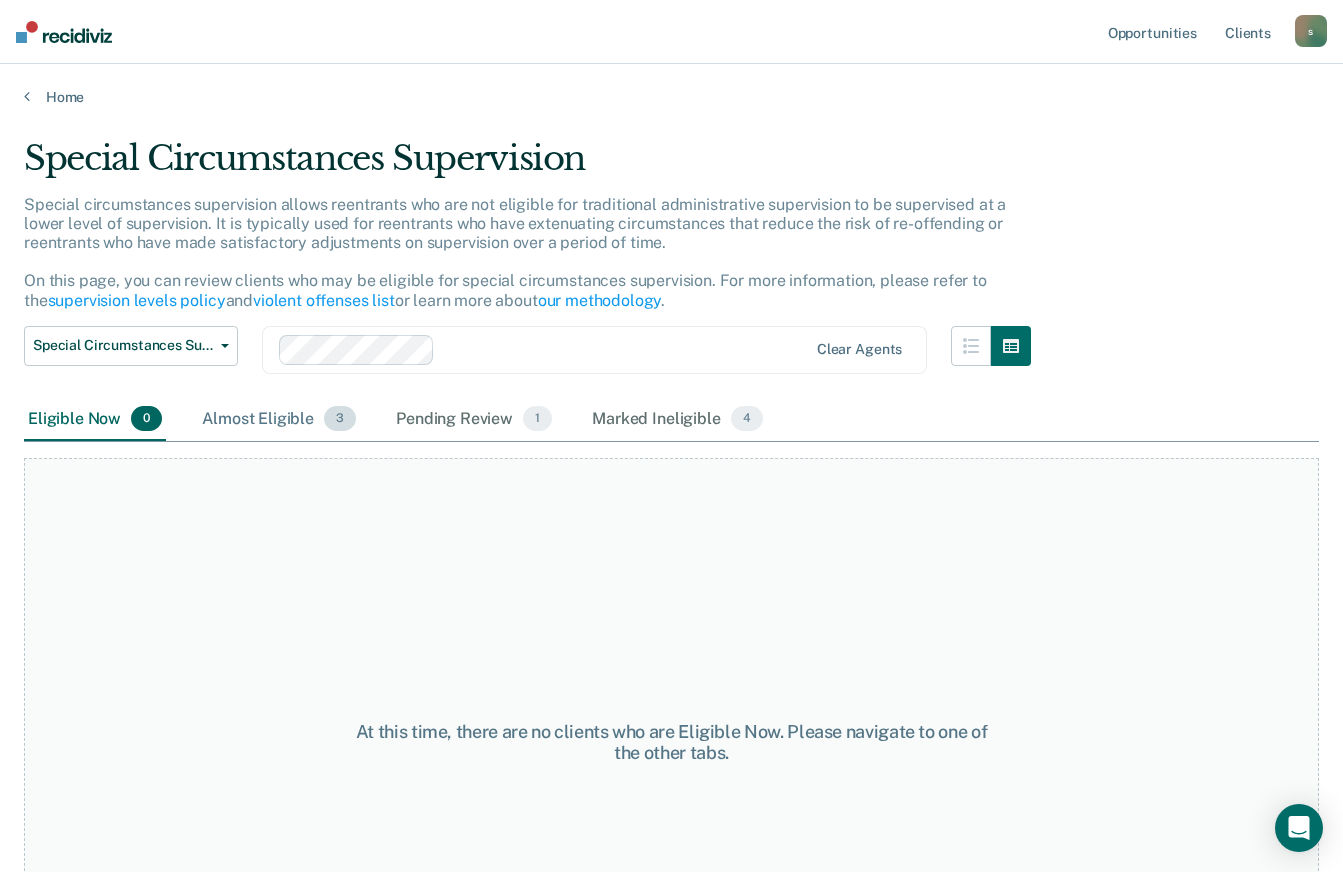 click on "Almost Eligible 3" at bounding box center [279, 420] 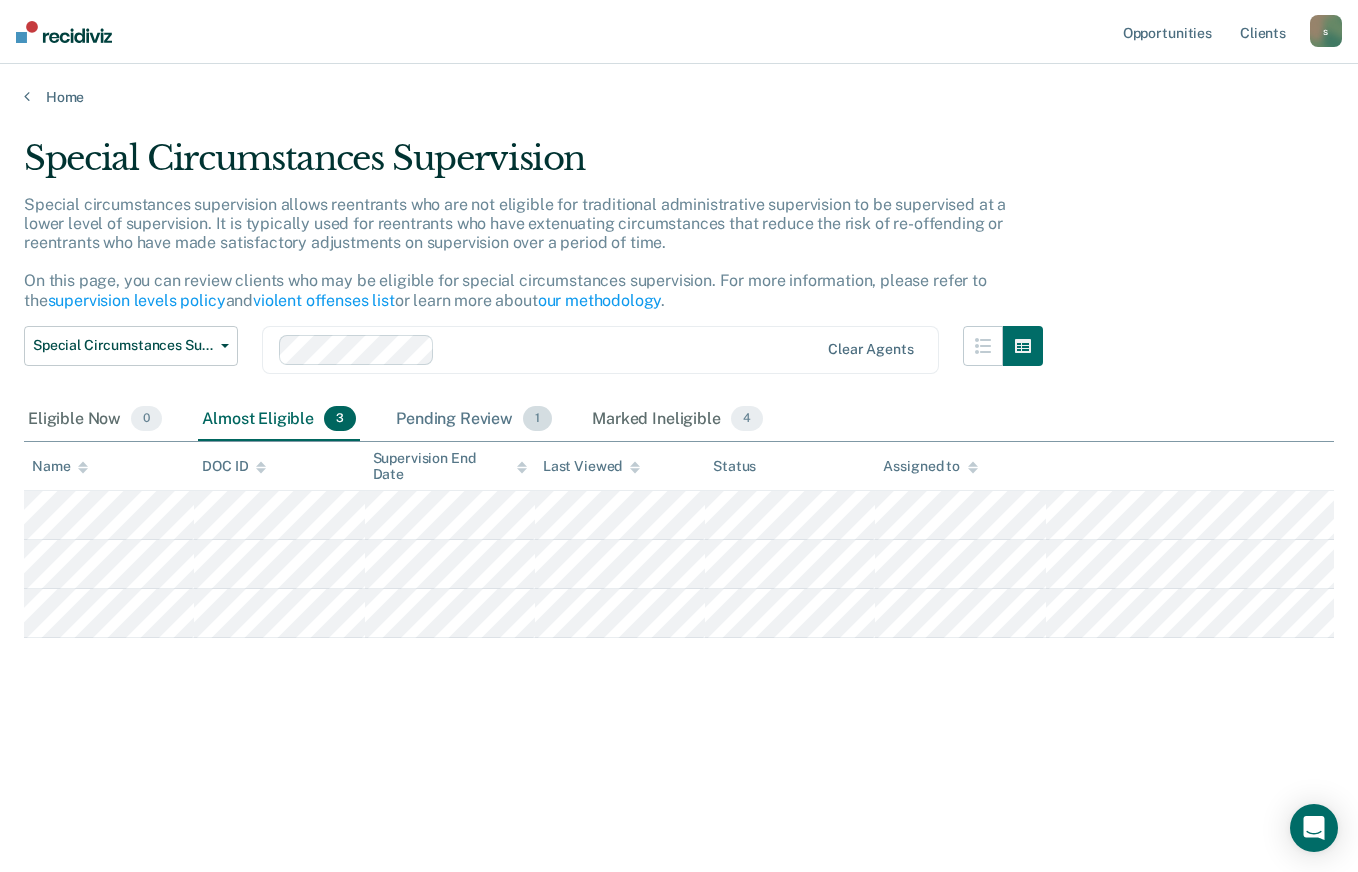 click on "Pending Review 1" at bounding box center (474, 420) 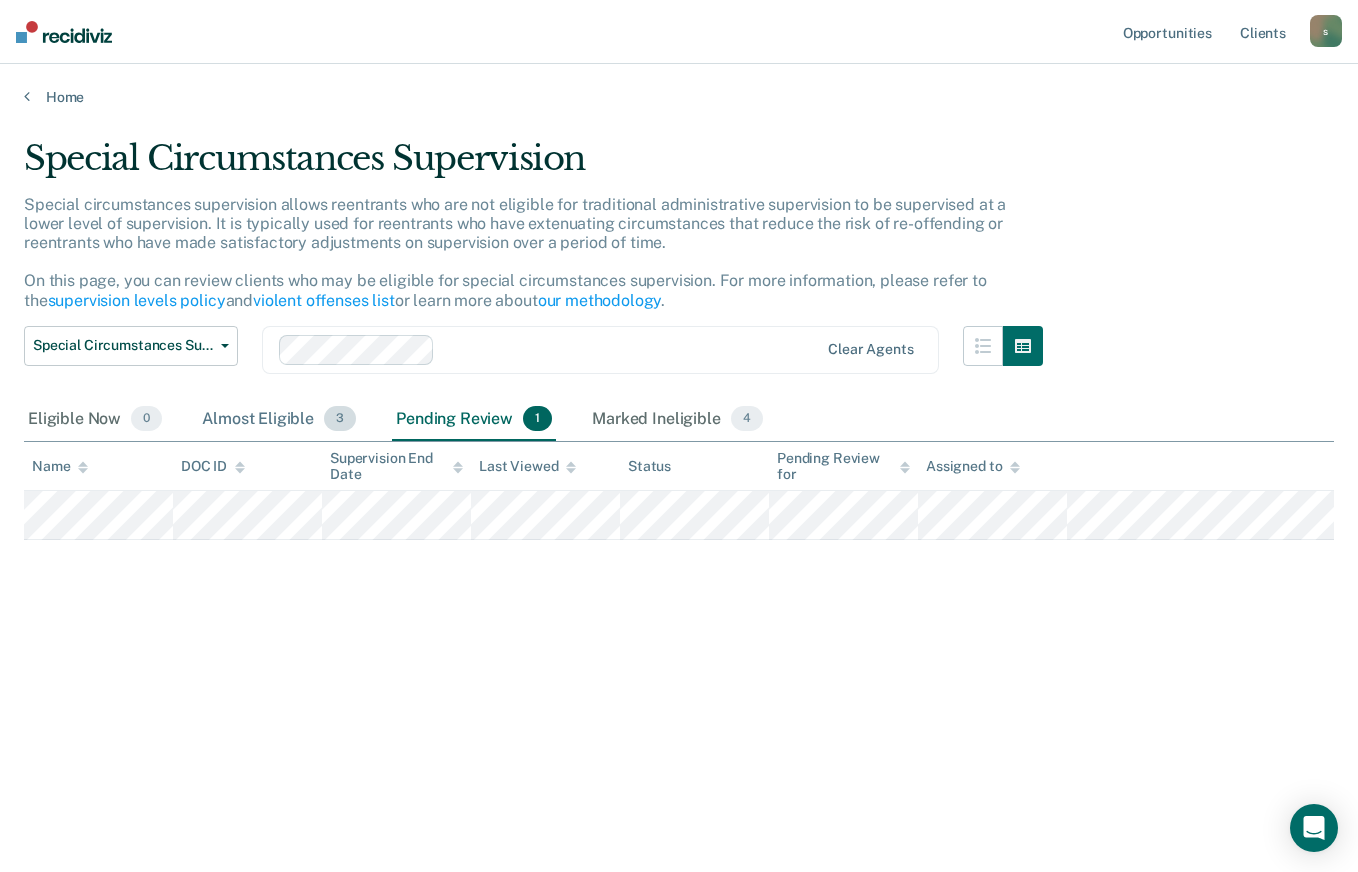 click on "Almost Eligible 3" at bounding box center [279, 420] 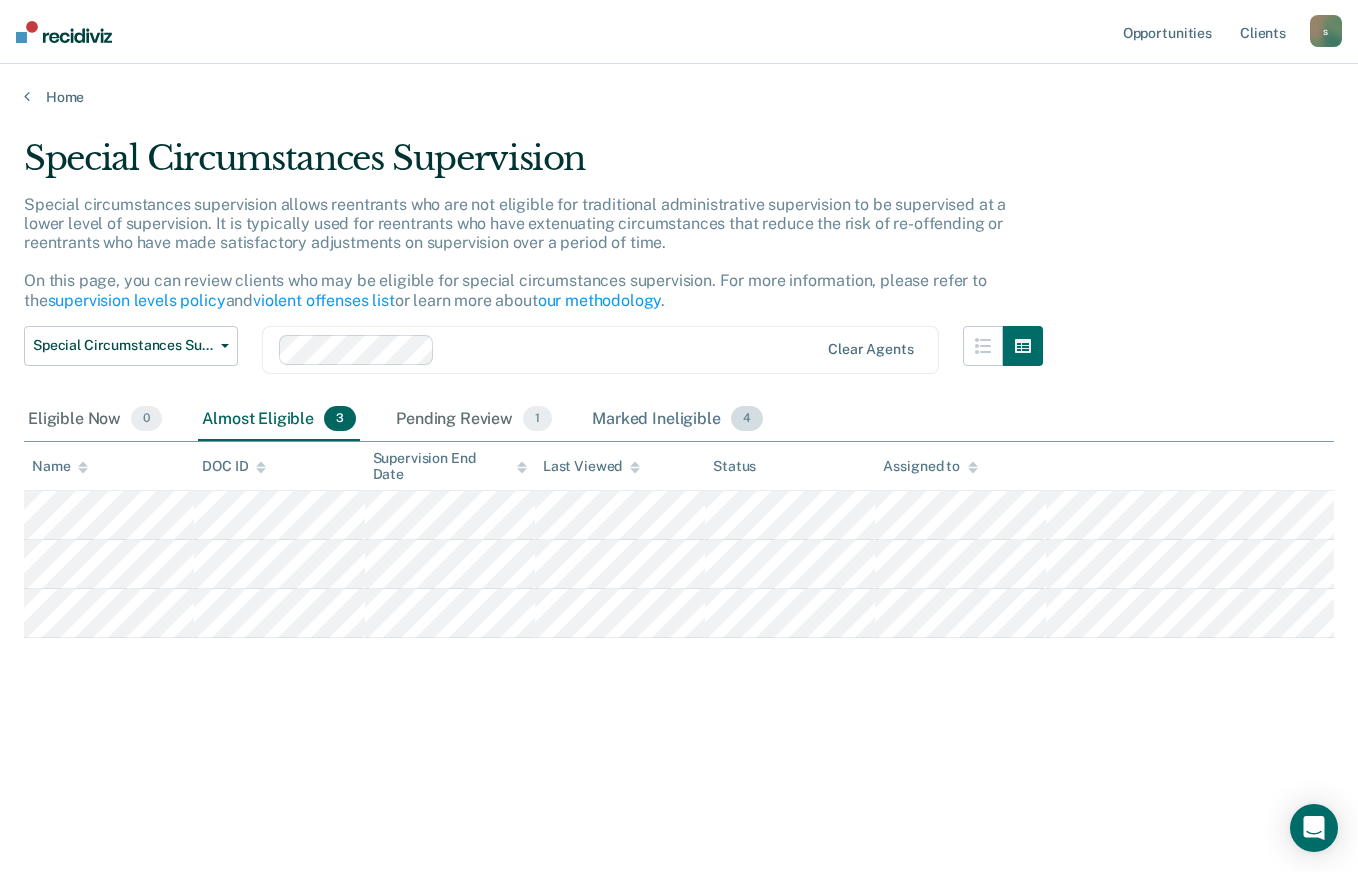 click on "Marked Ineligible 4" at bounding box center [677, 420] 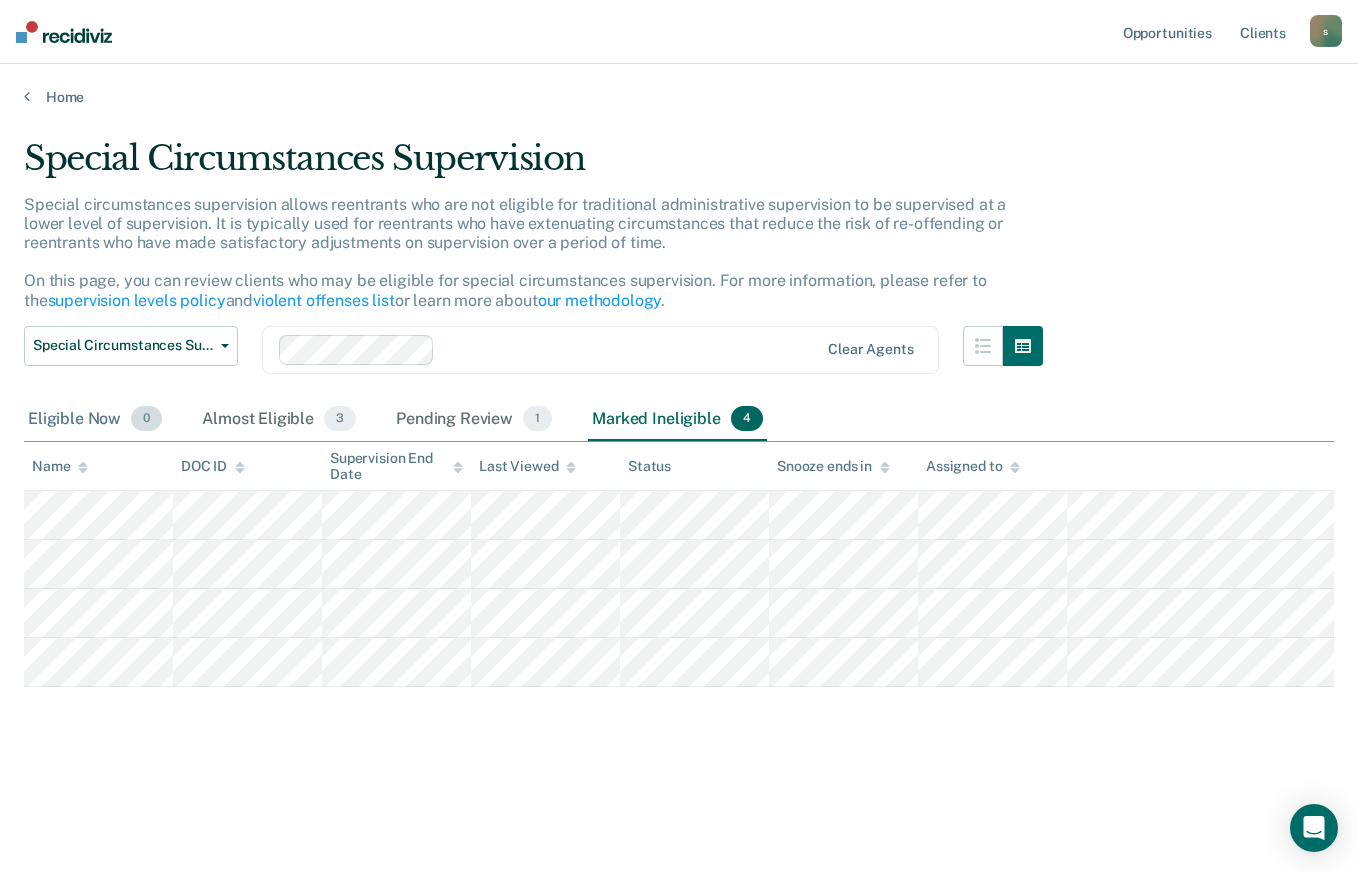 click on "Eligible Now 0" at bounding box center [95, 420] 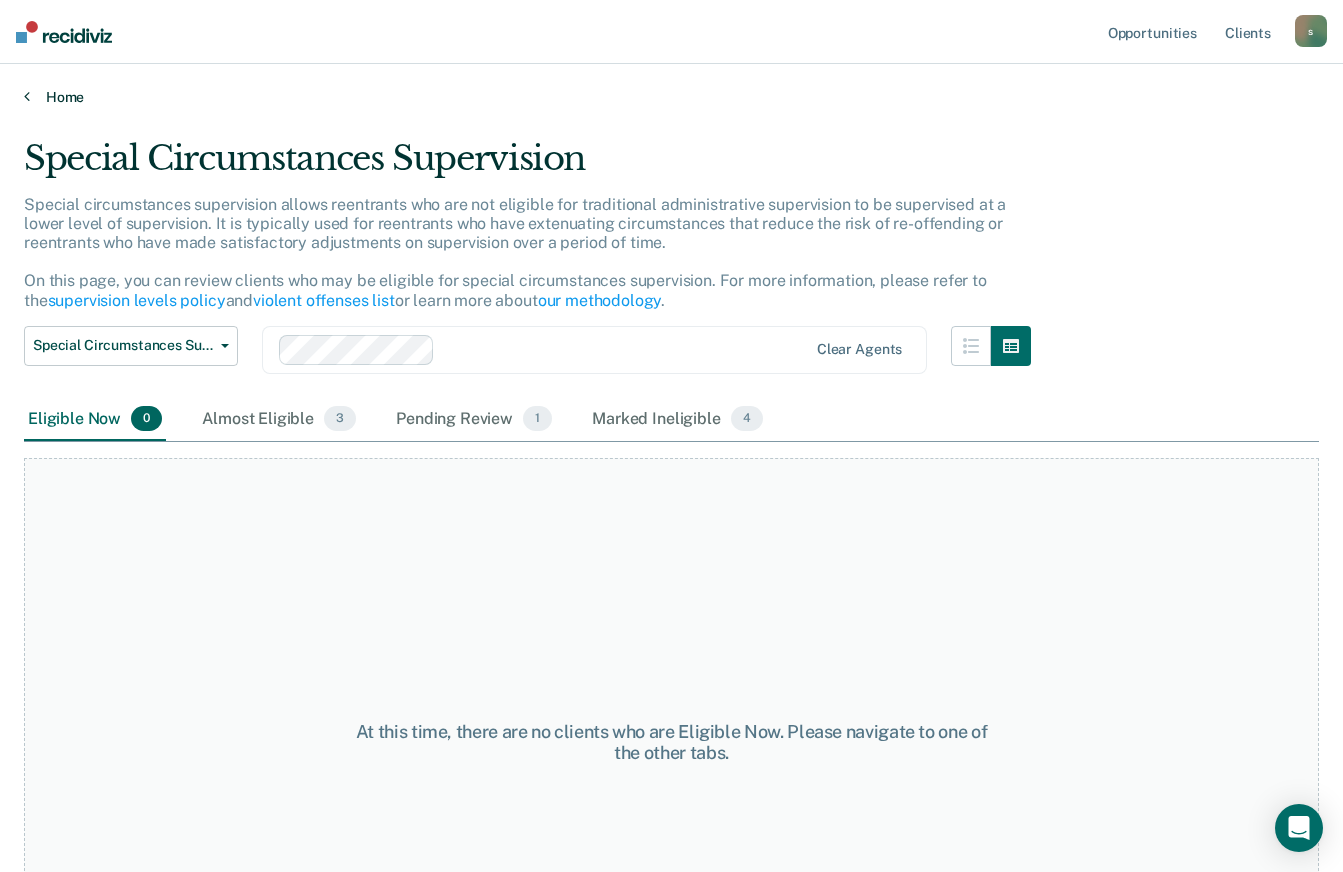 click on "Home" at bounding box center [671, 97] 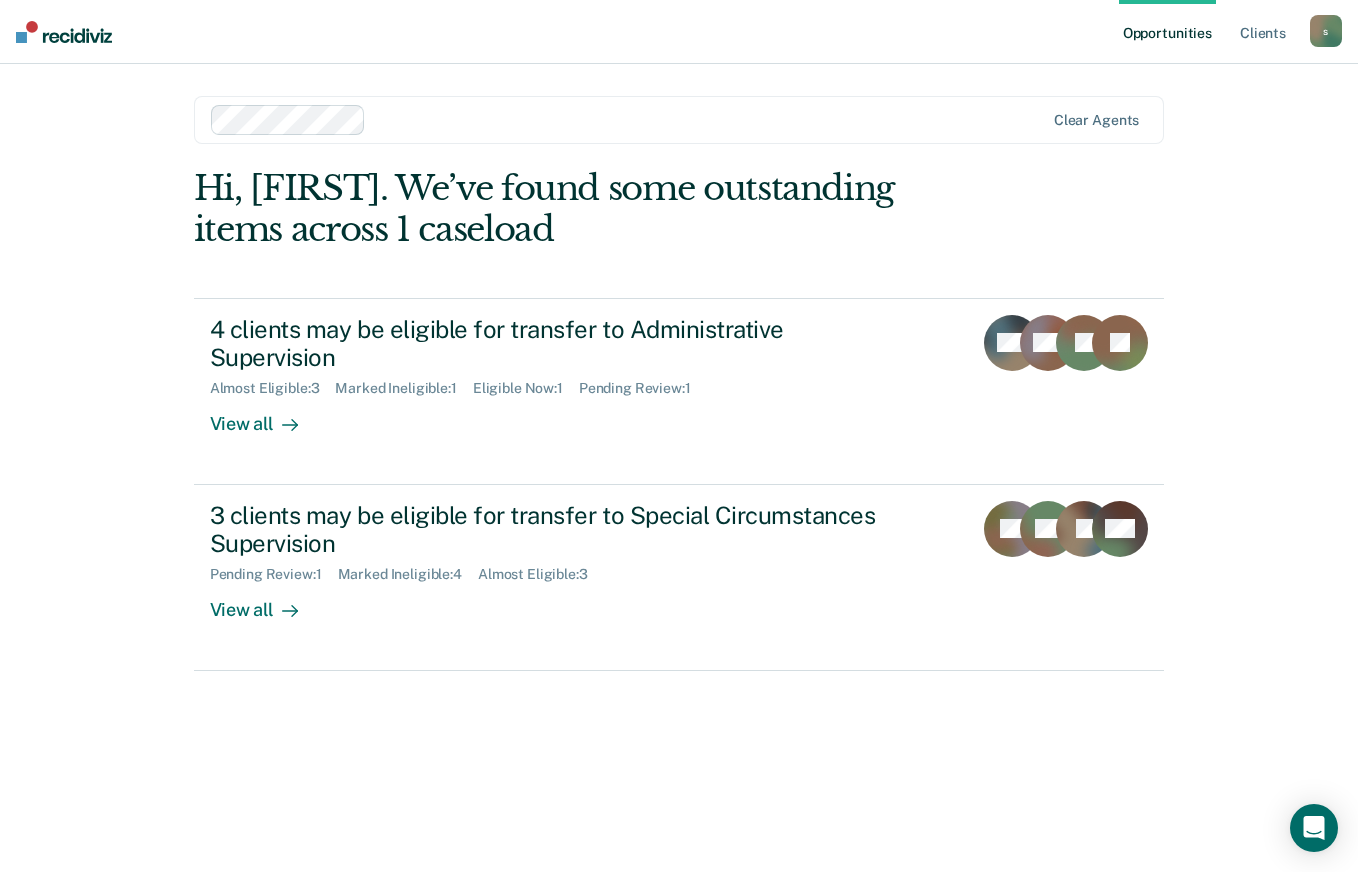 click on "View all" at bounding box center [266, 416] 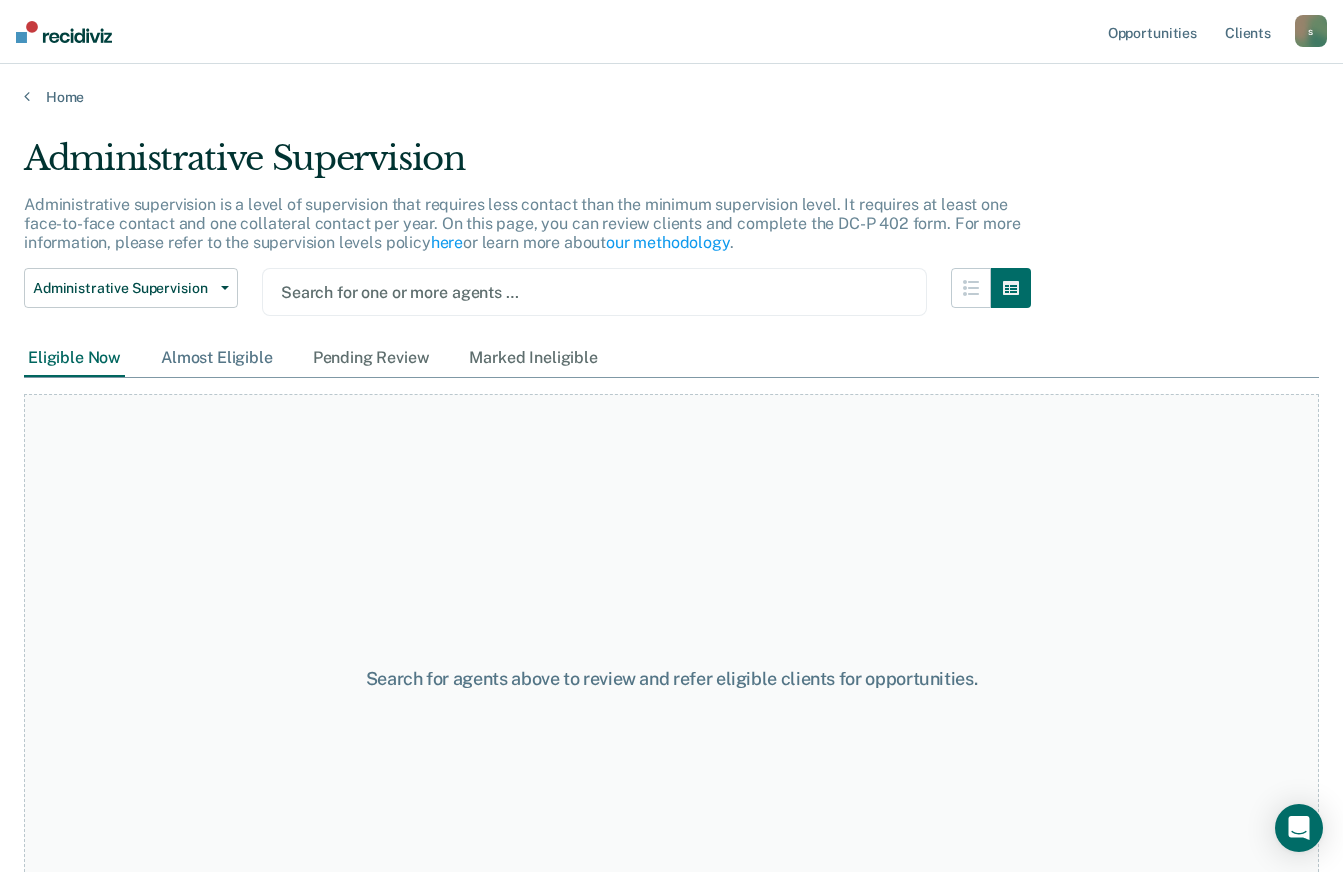 click on "Almost Eligible" at bounding box center (217, 358) 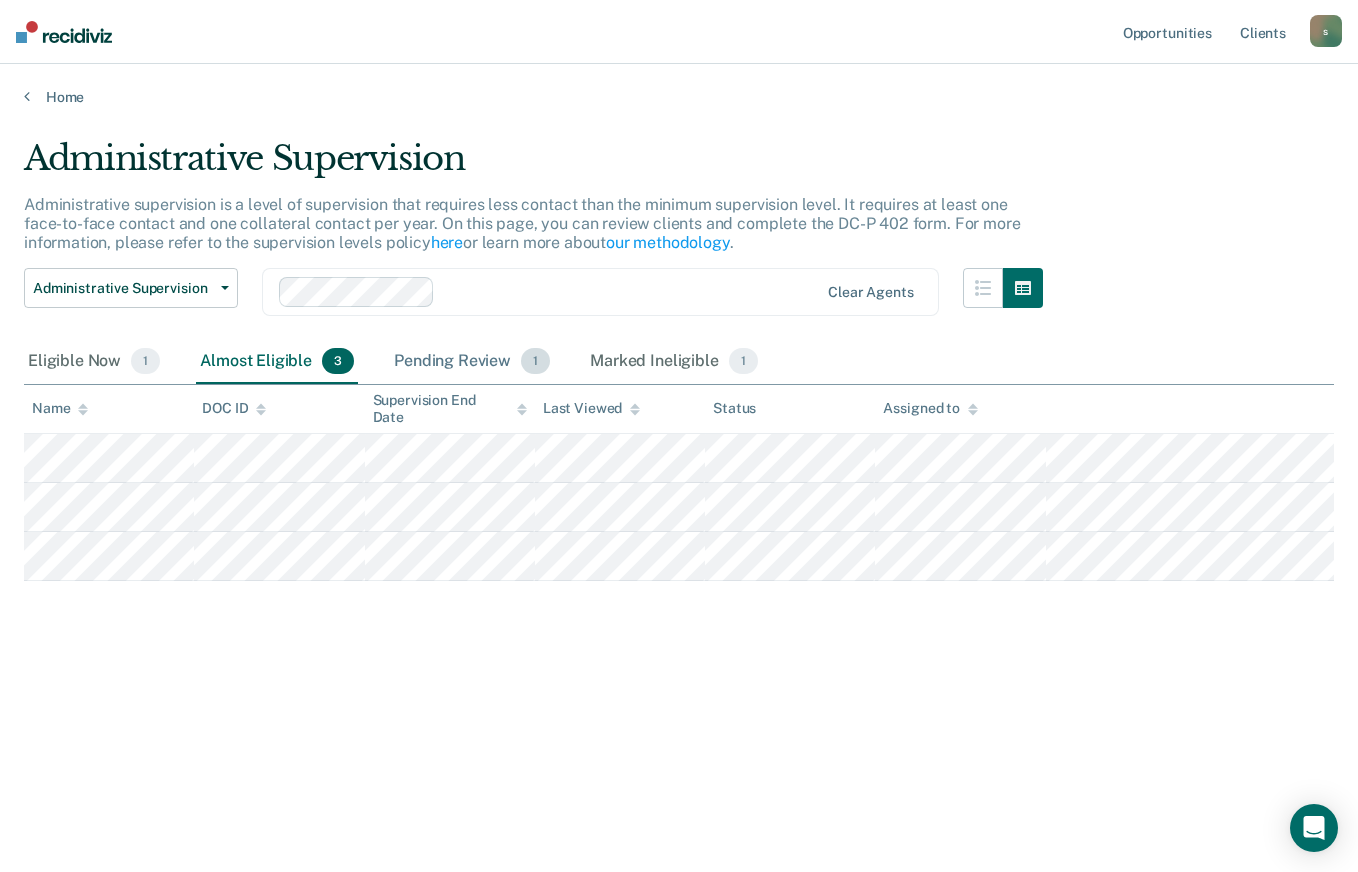 click on "Pending Review 1" at bounding box center [472, 362] 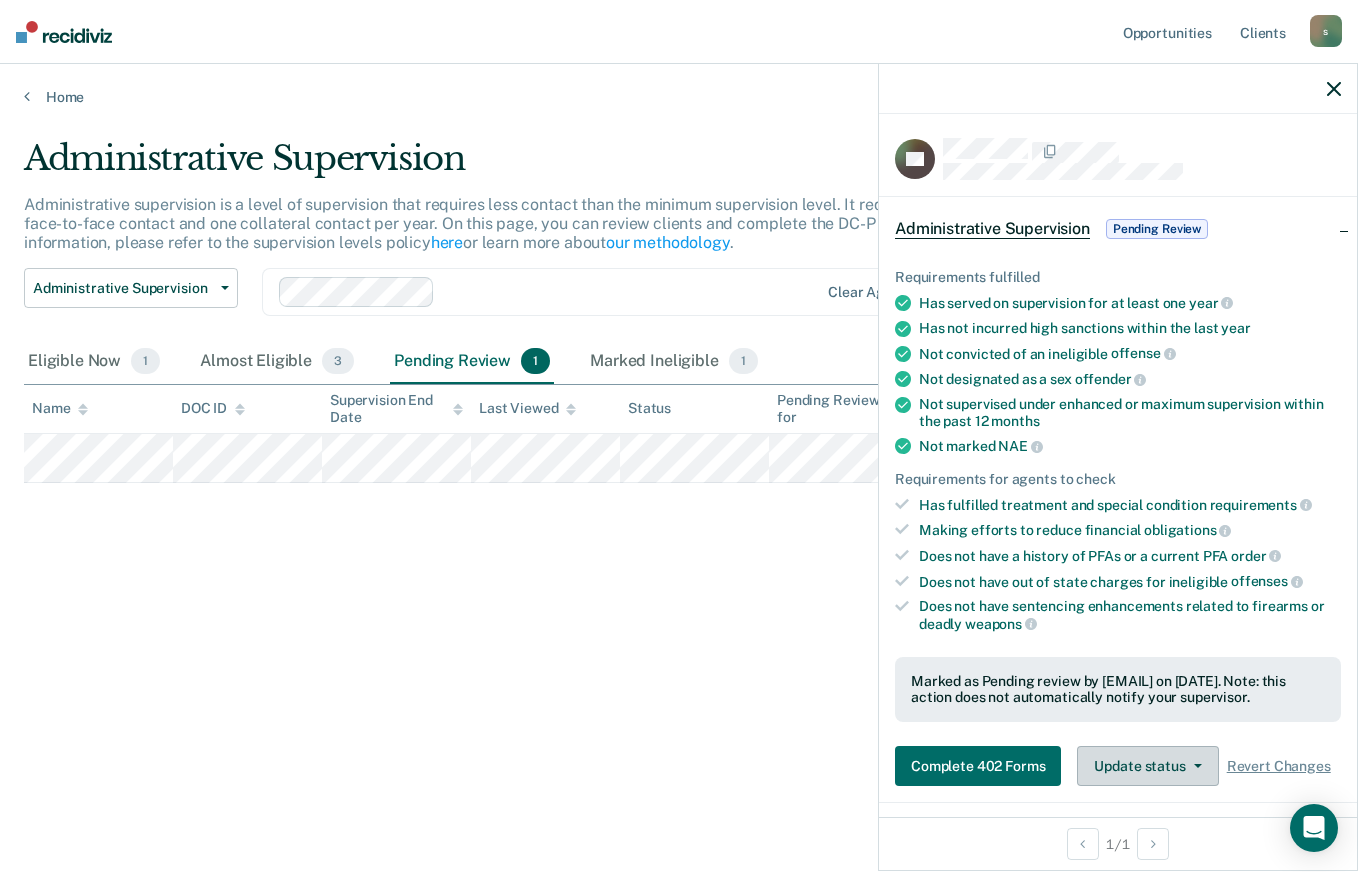 click on "Update status" at bounding box center [1147, 766] 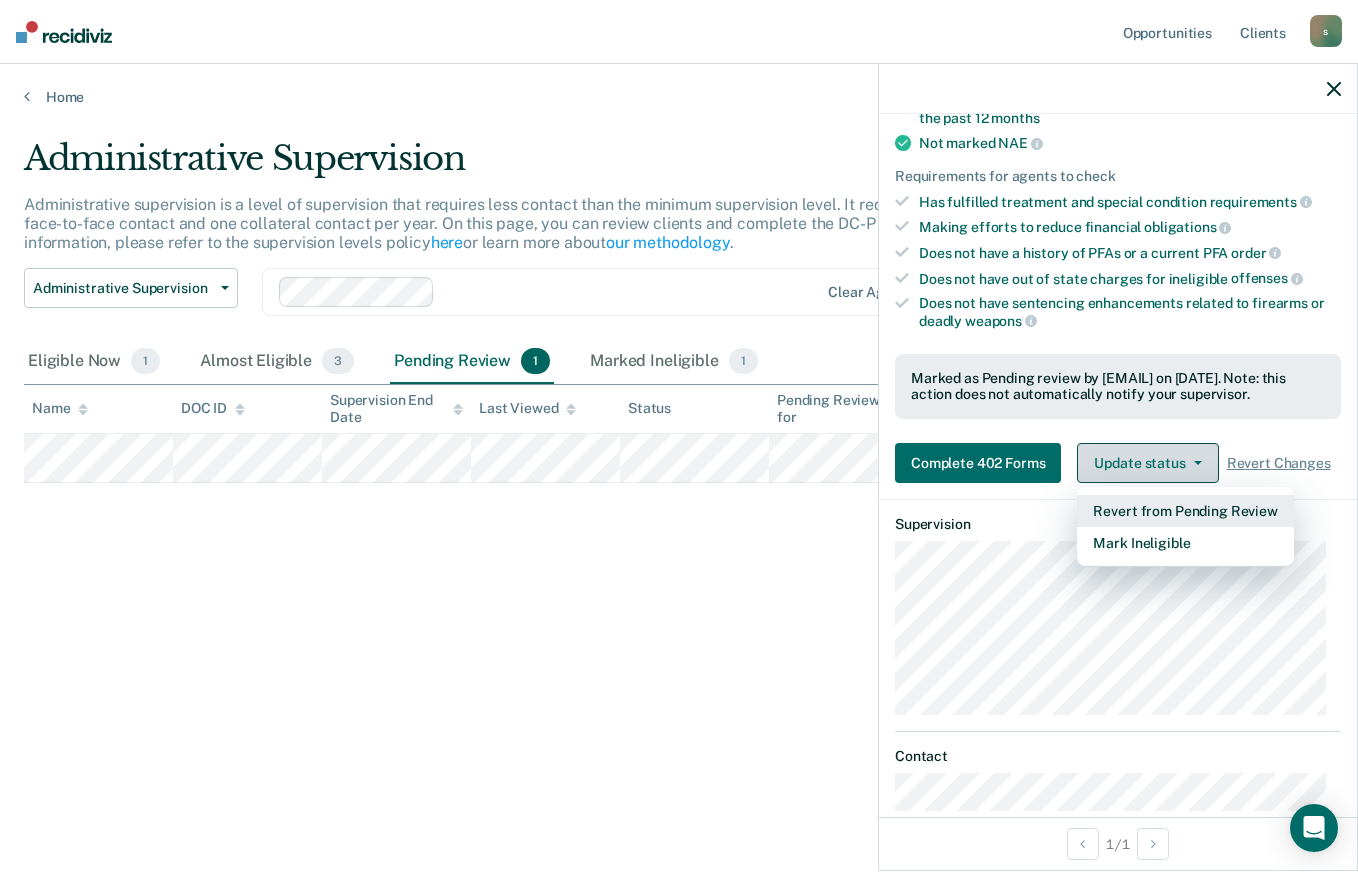 scroll, scrollTop: 302, scrollLeft: 0, axis: vertical 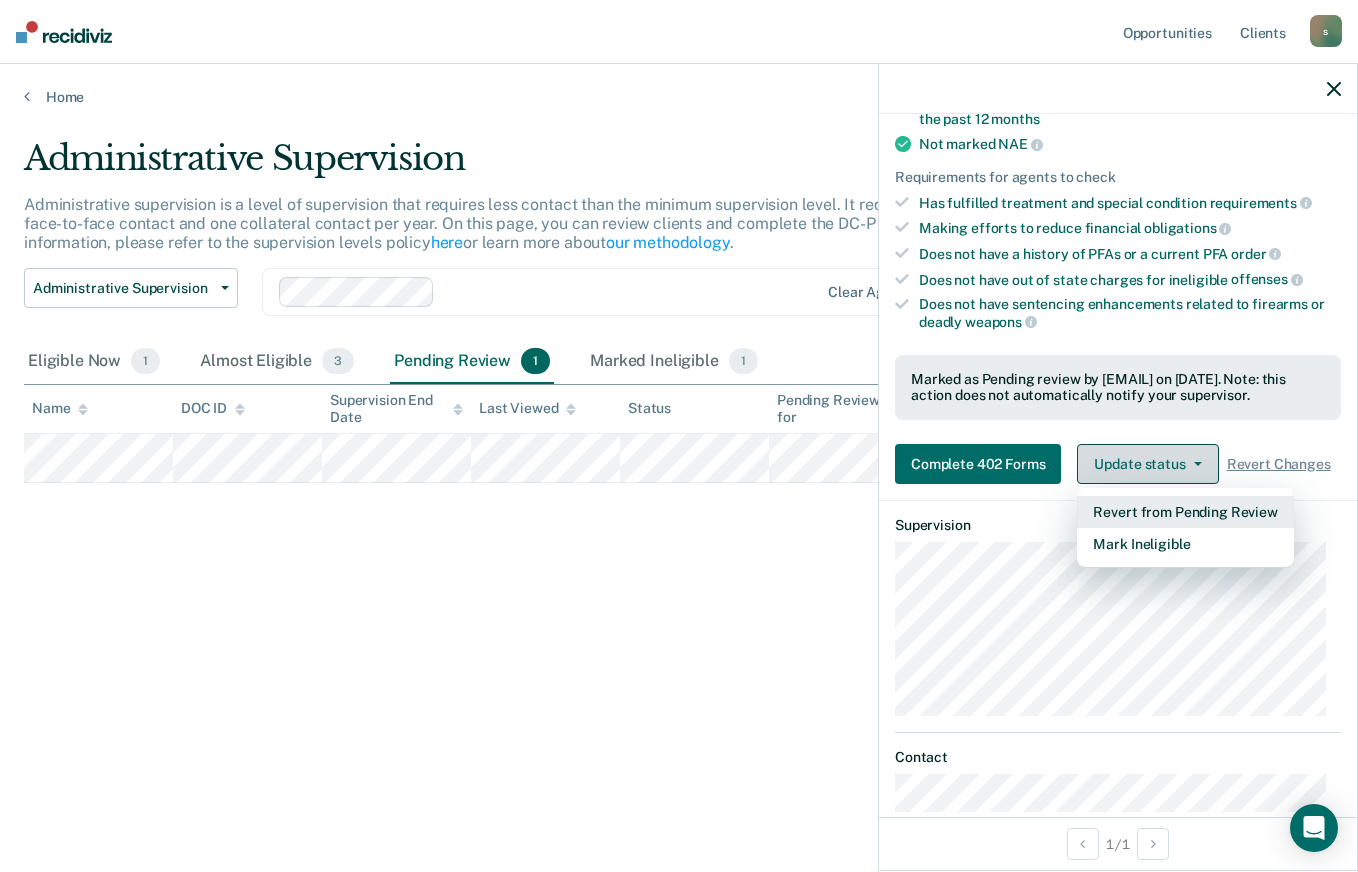 click on "Revert from Pending Review" at bounding box center (1185, 512) 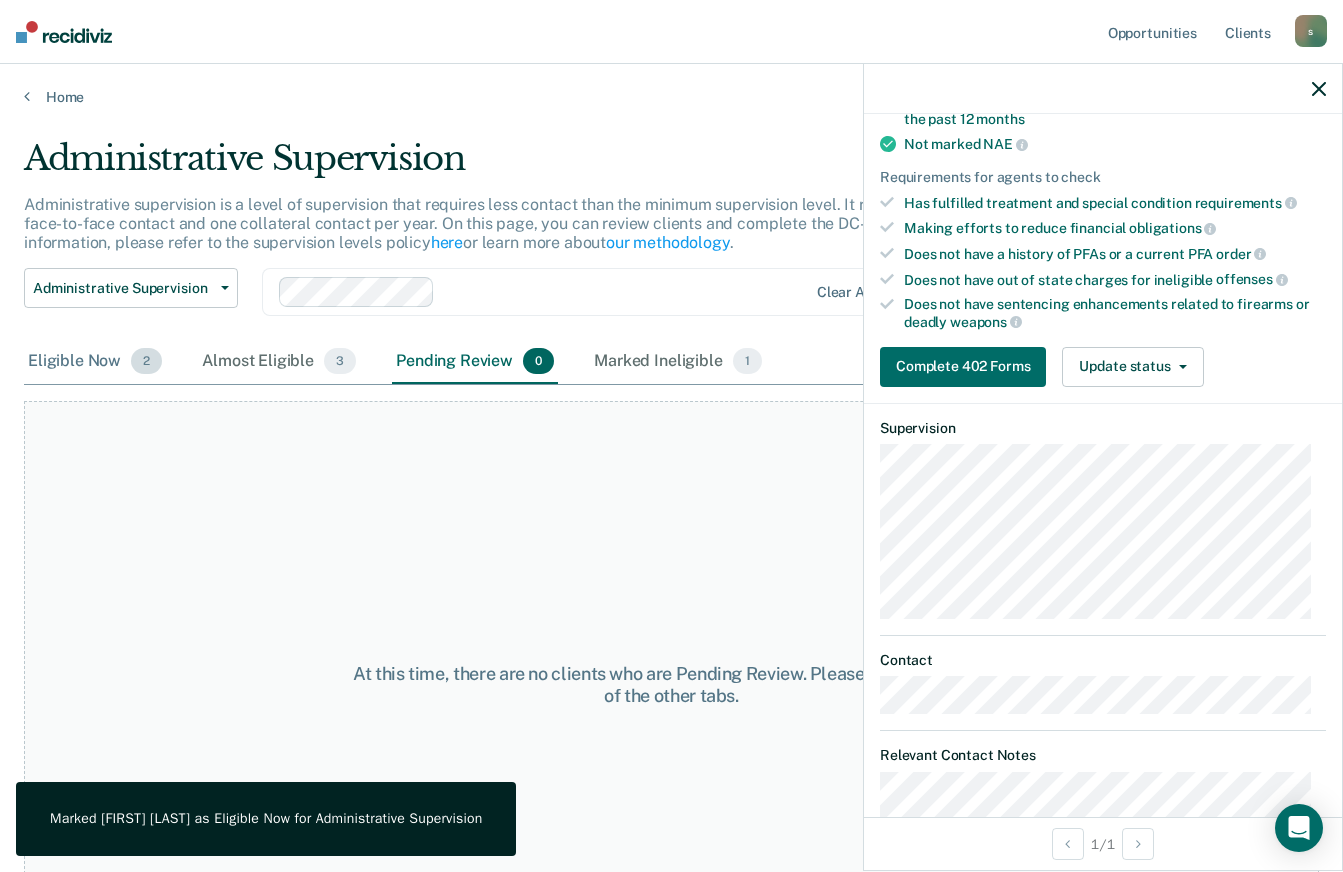 click on "Eligible Now 2" at bounding box center (95, 362) 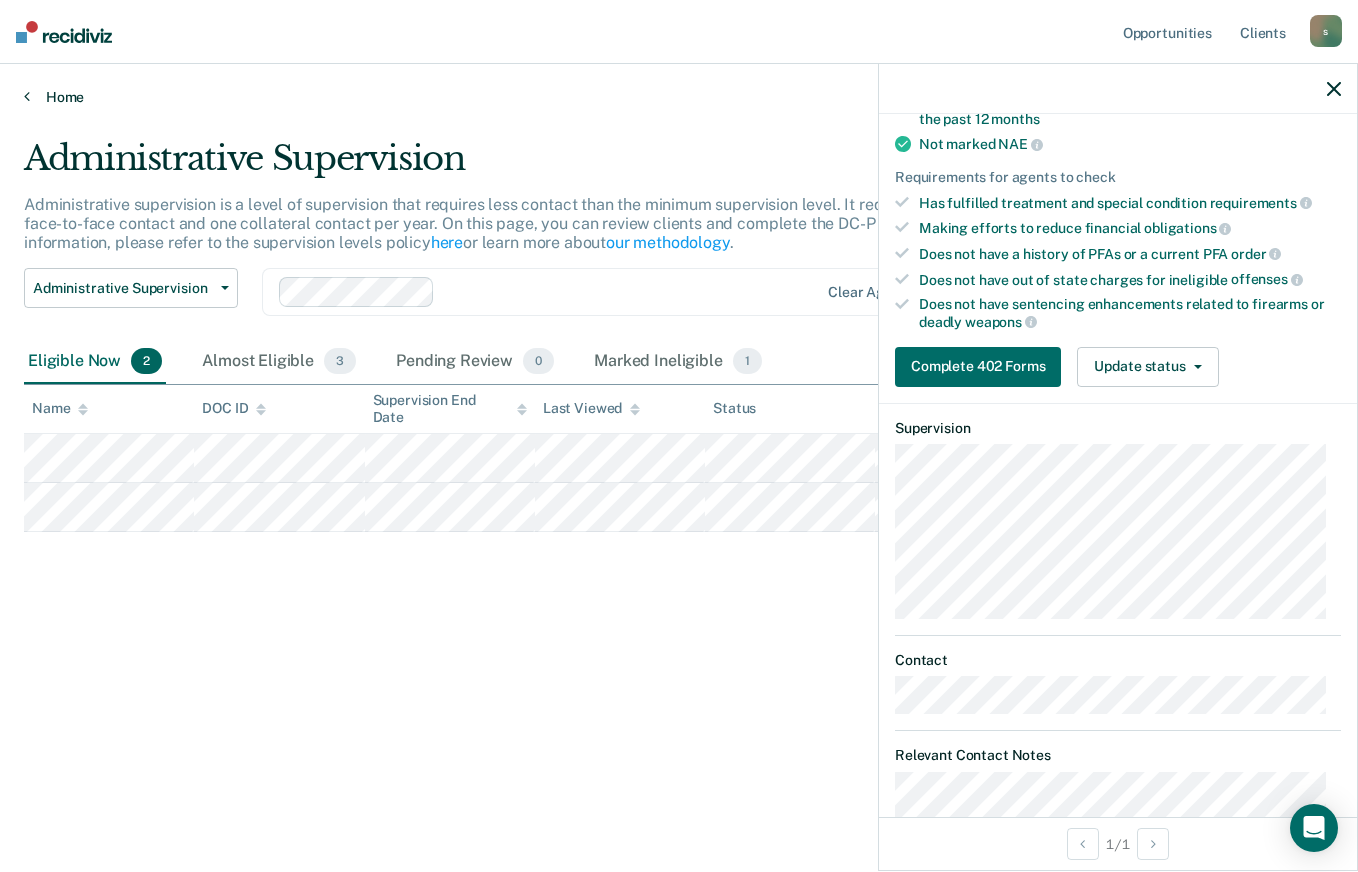 click on "Home" at bounding box center [679, 97] 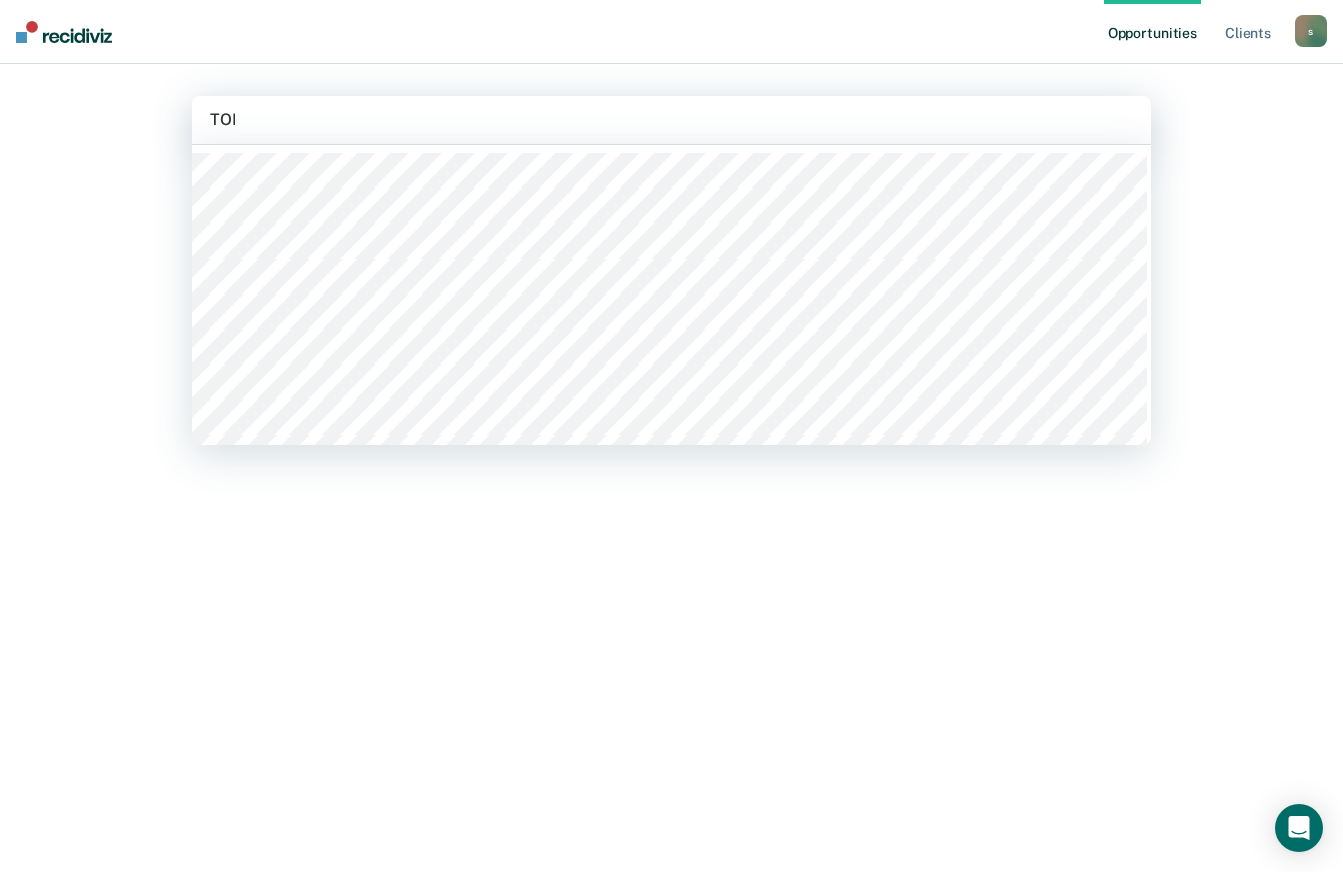 type on "TORR" 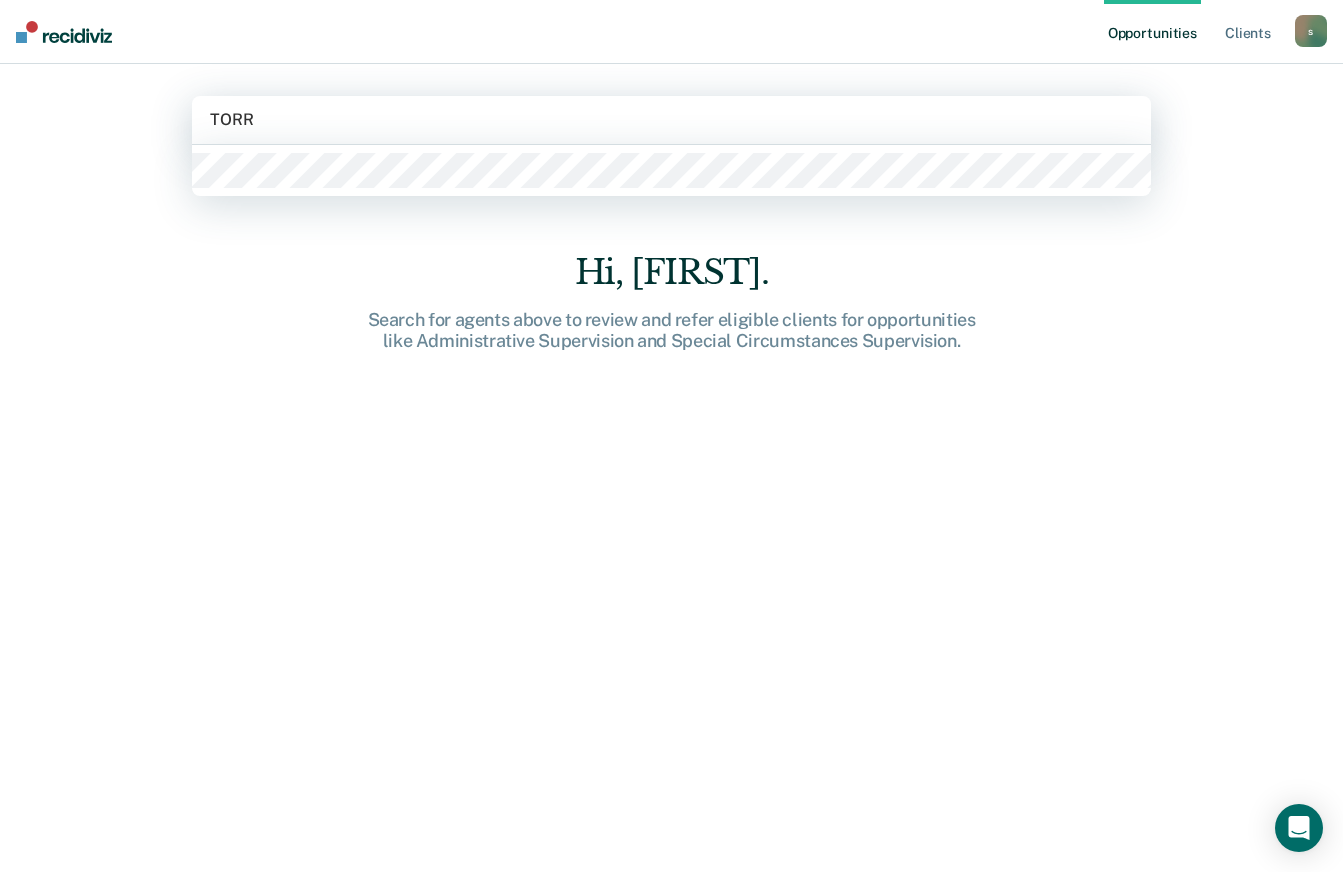 type 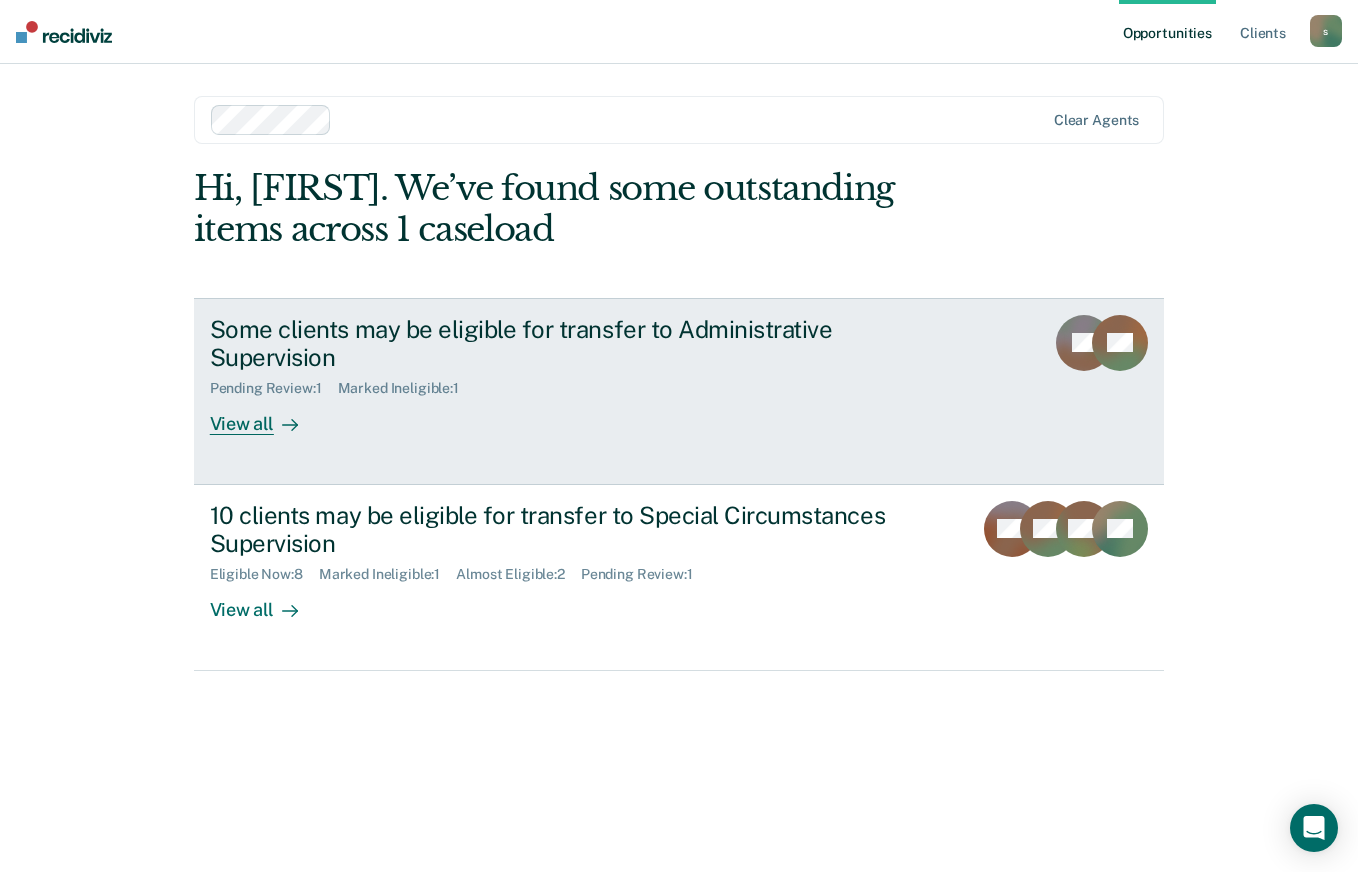 click on "View all" at bounding box center (266, 416) 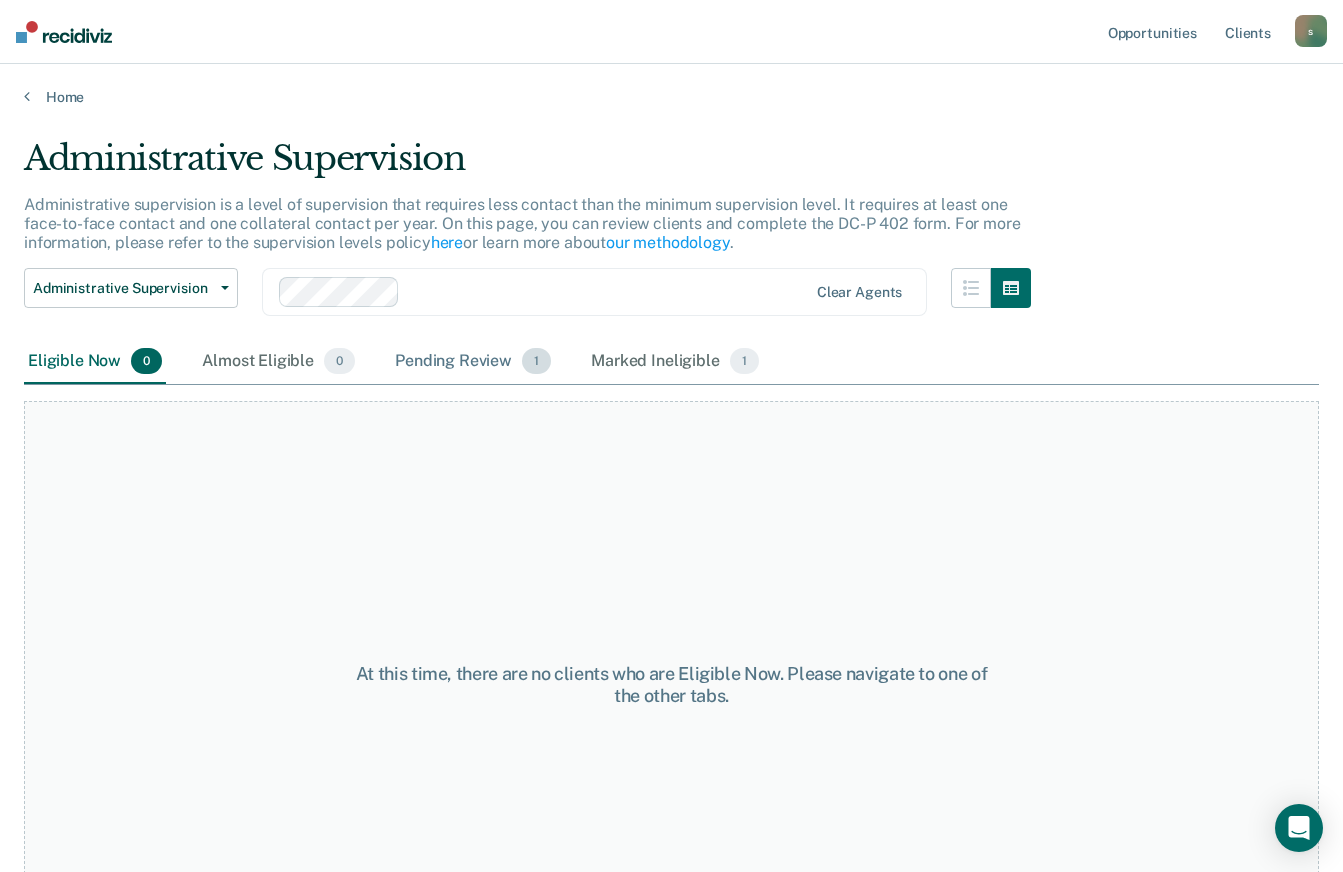 click on "Pending Review 1" at bounding box center [473, 362] 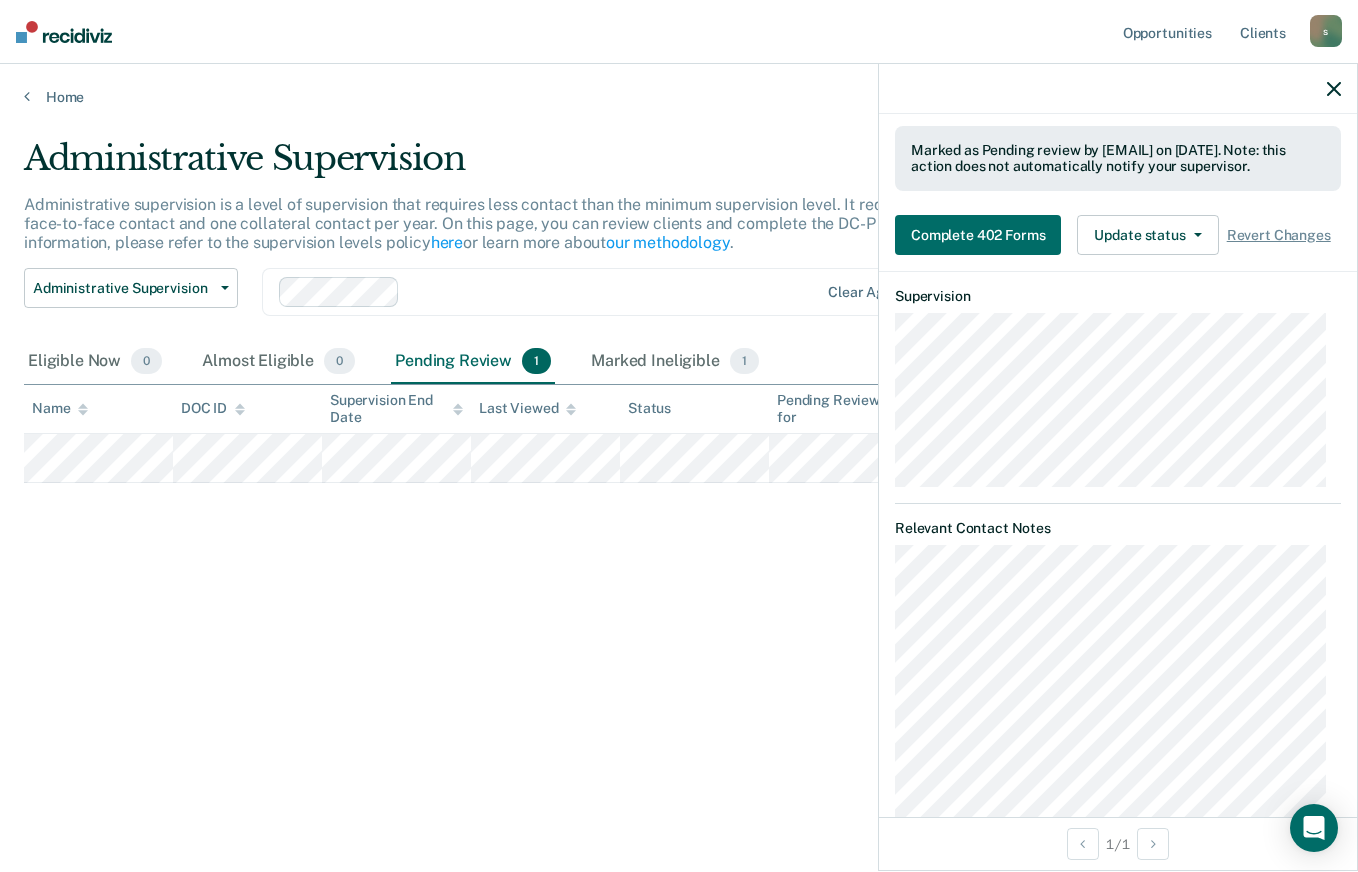 scroll, scrollTop: 617, scrollLeft: 0, axis: vertical 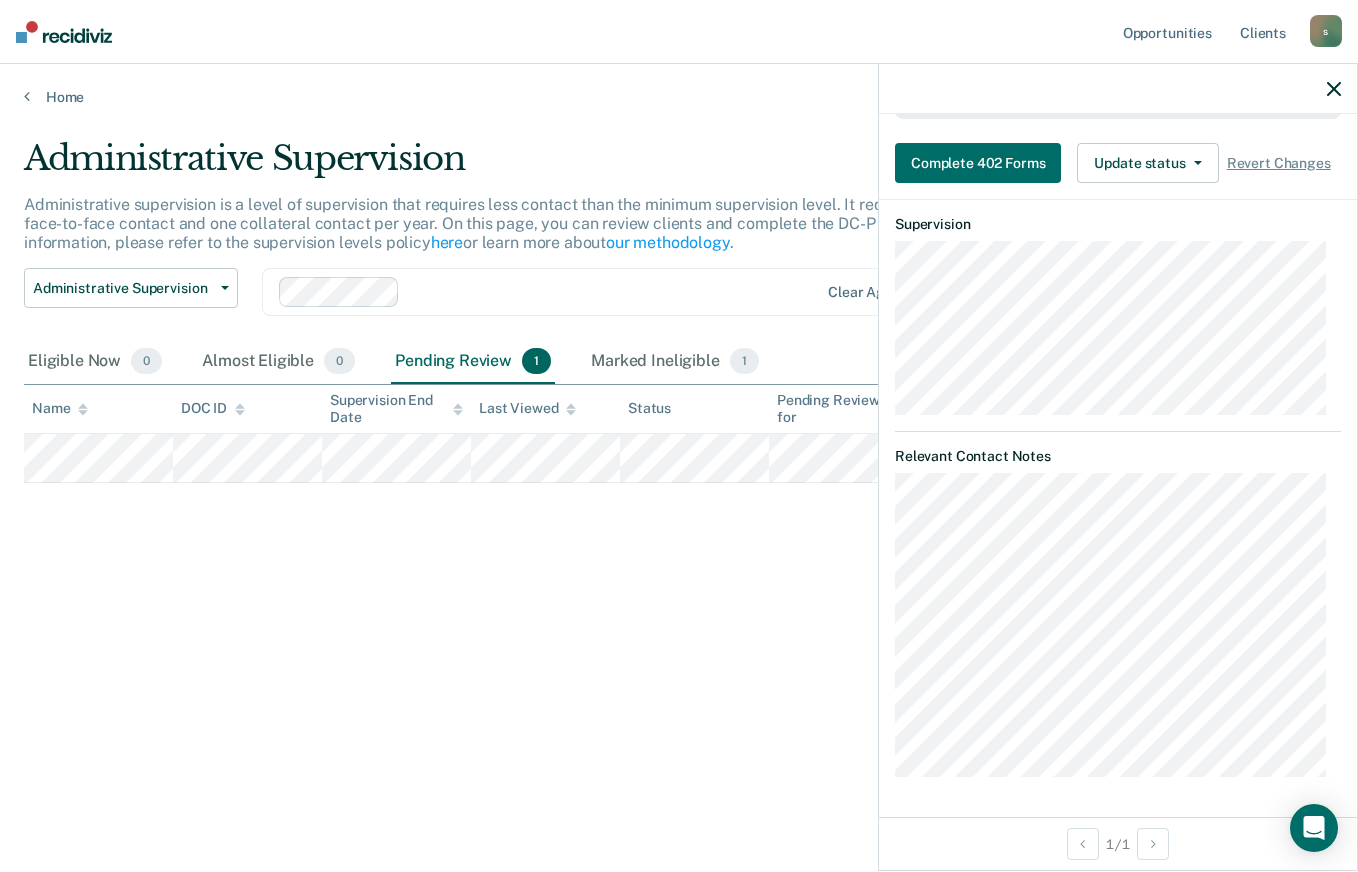 click 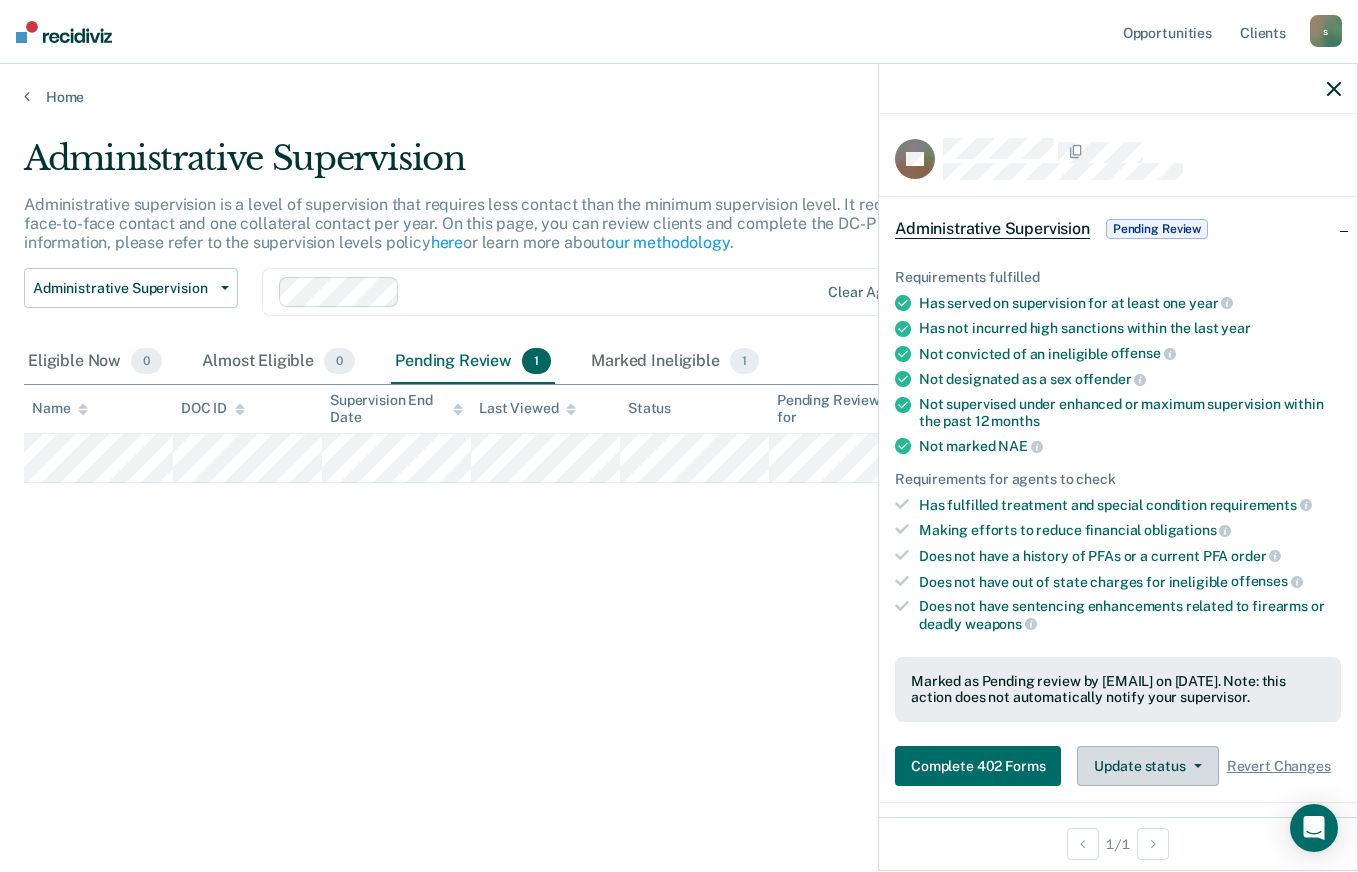 click on "Update status" at bounding box center (1147, 766) 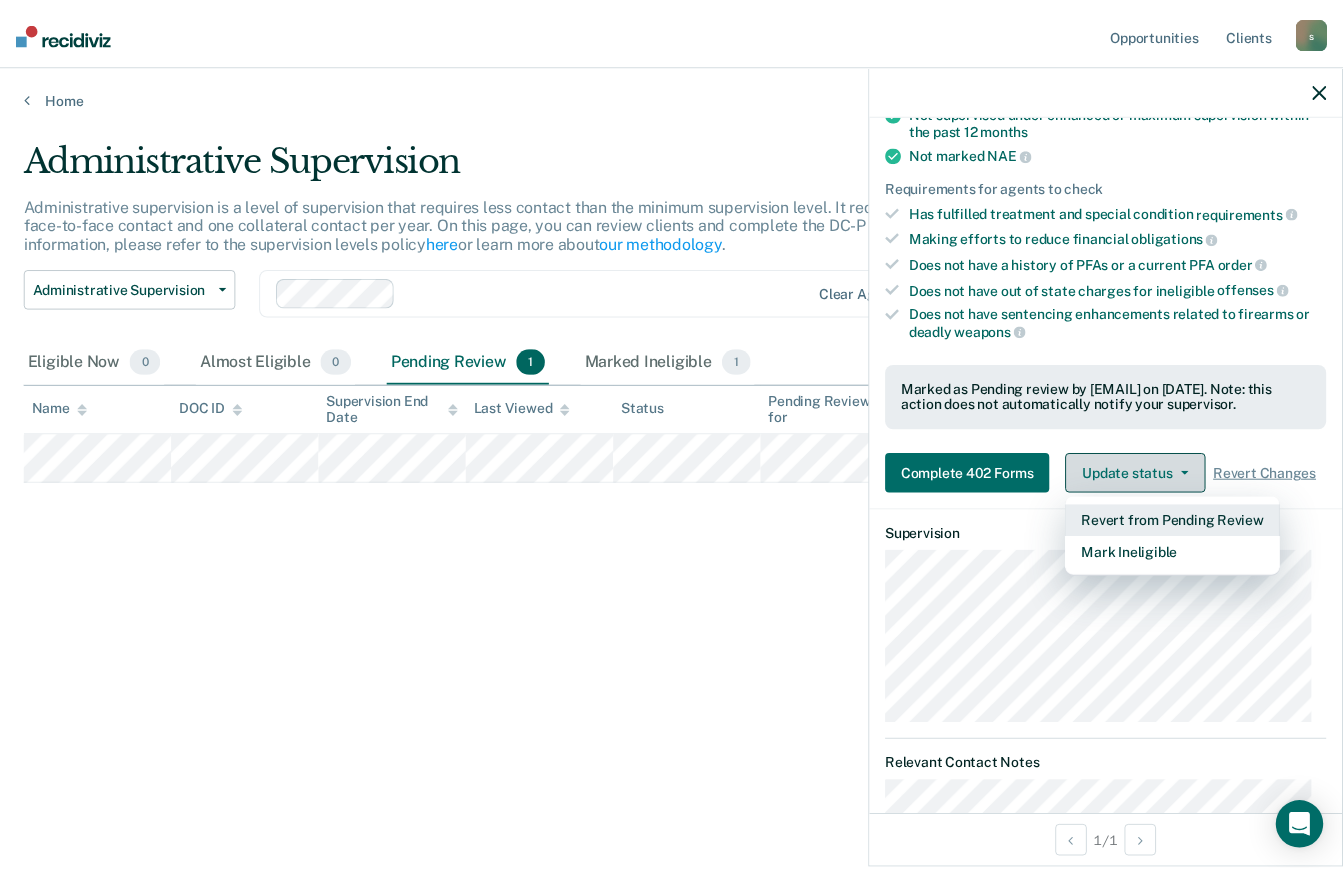 scroll, scrollTop: 296, scrollLeft: 0, axis: vertical 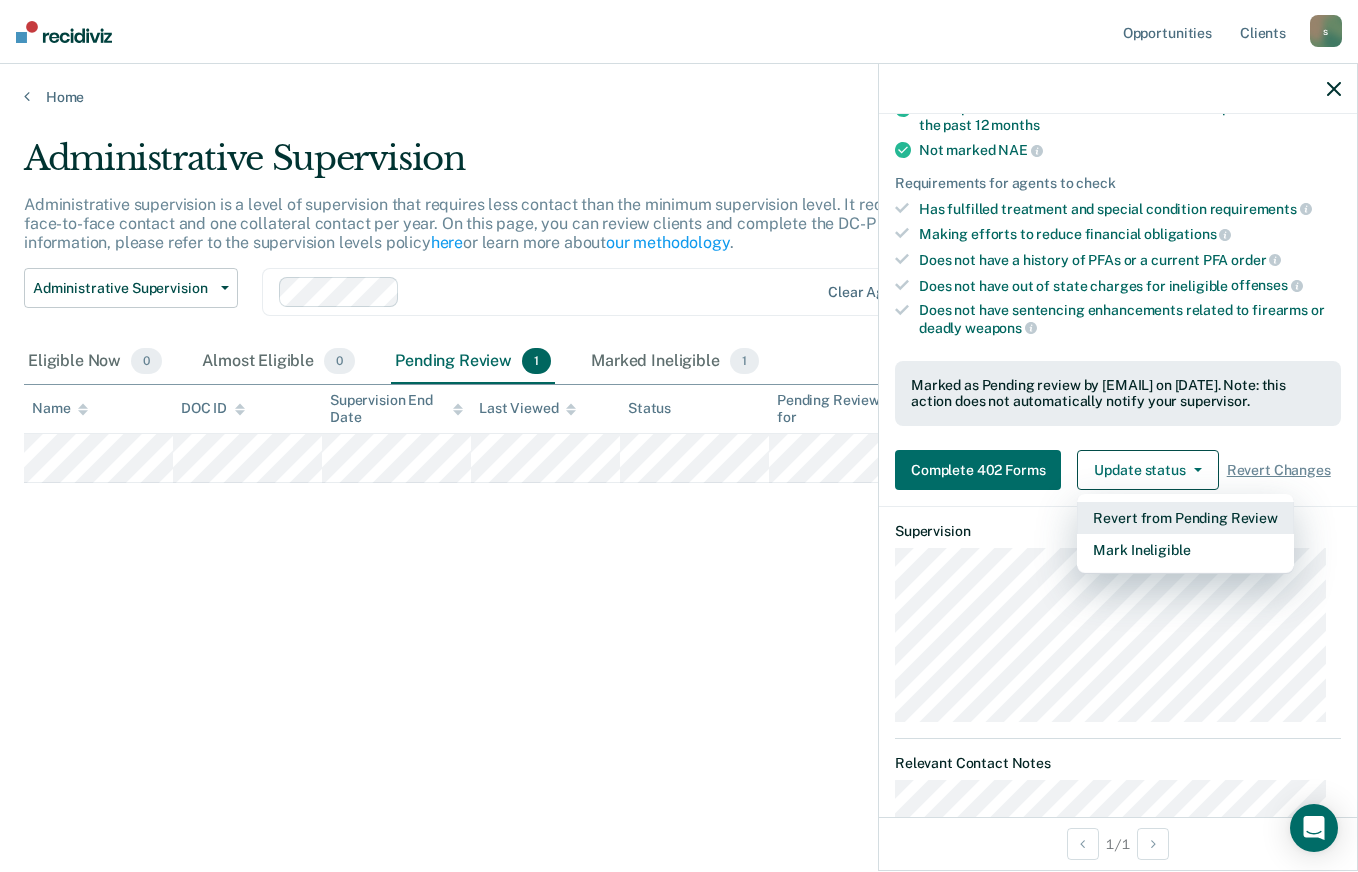 click on "Revert from Pending Review" at bounding box center (1185, 518) 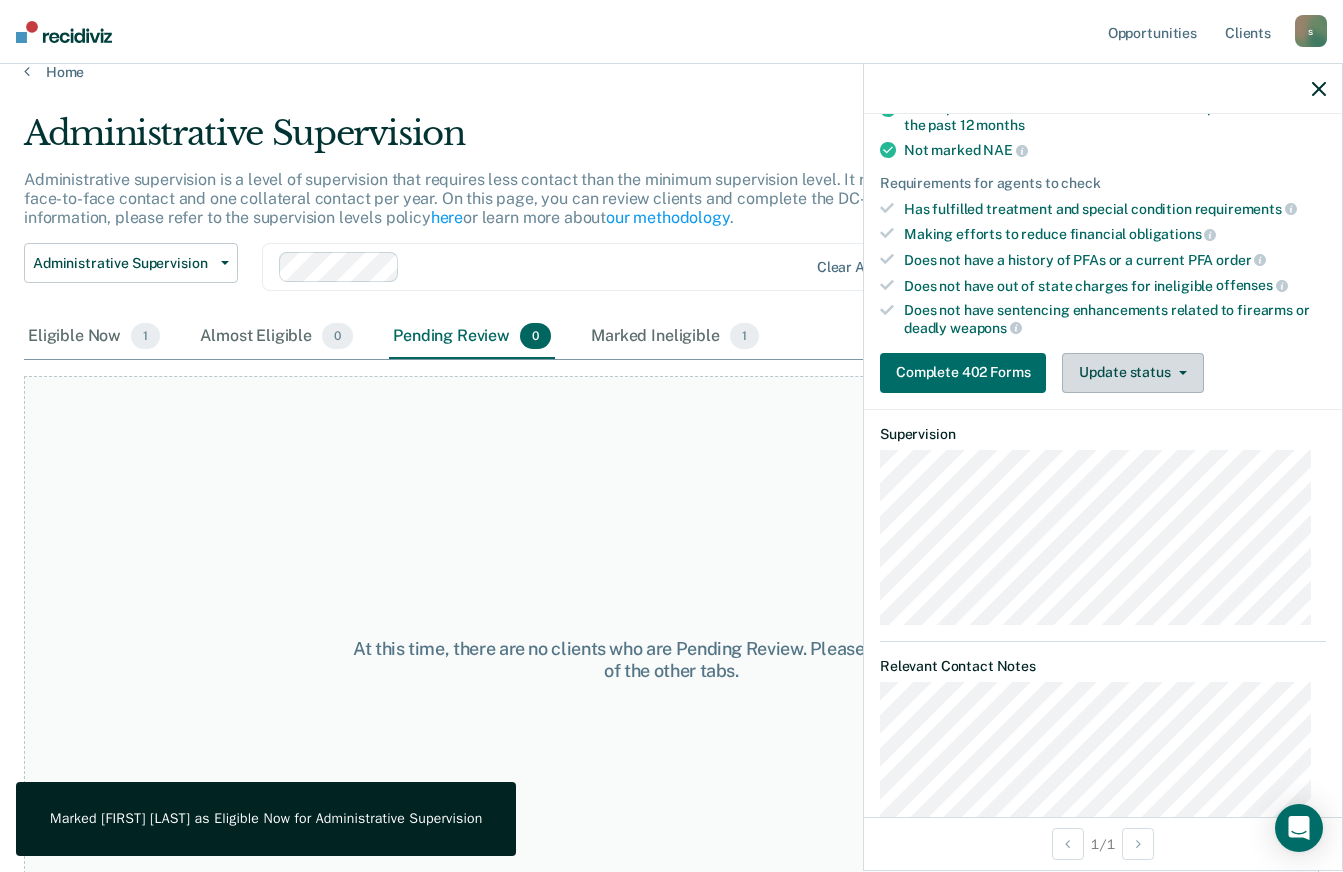 scroll, scrollTop: 20, scrollLeft: 0, axis: vertical 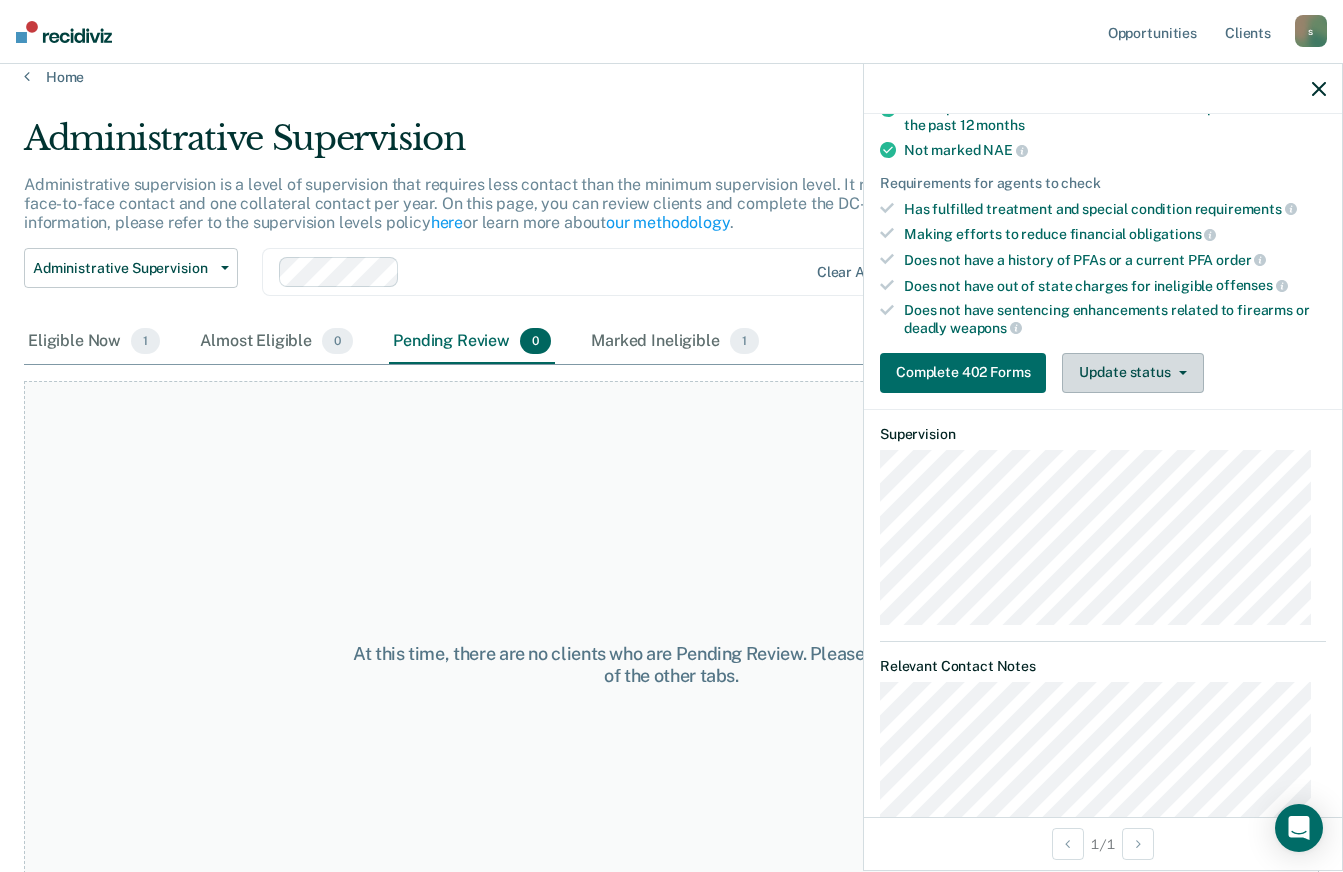 click on "Update status" at bounding box center [1132, 373] 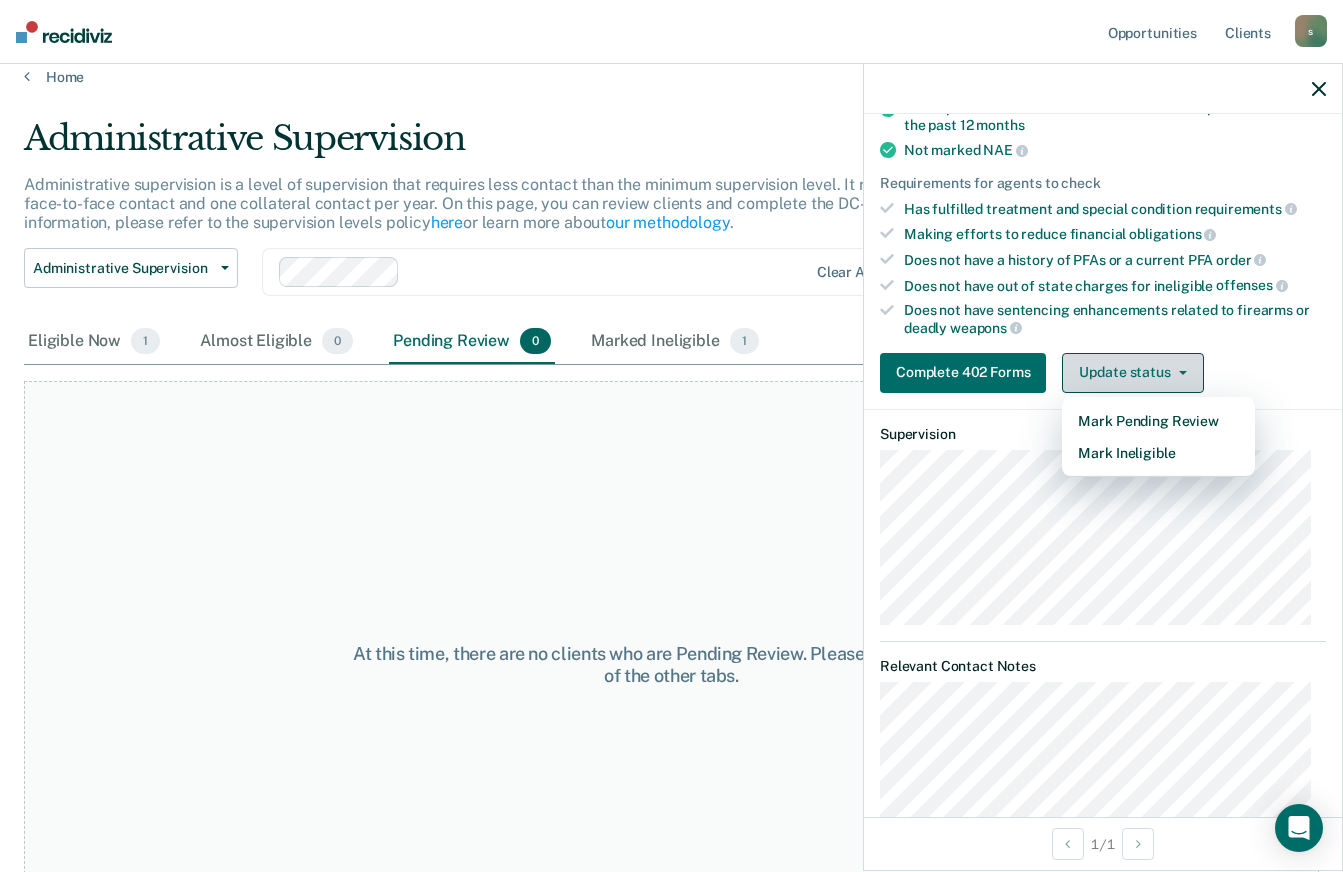 click 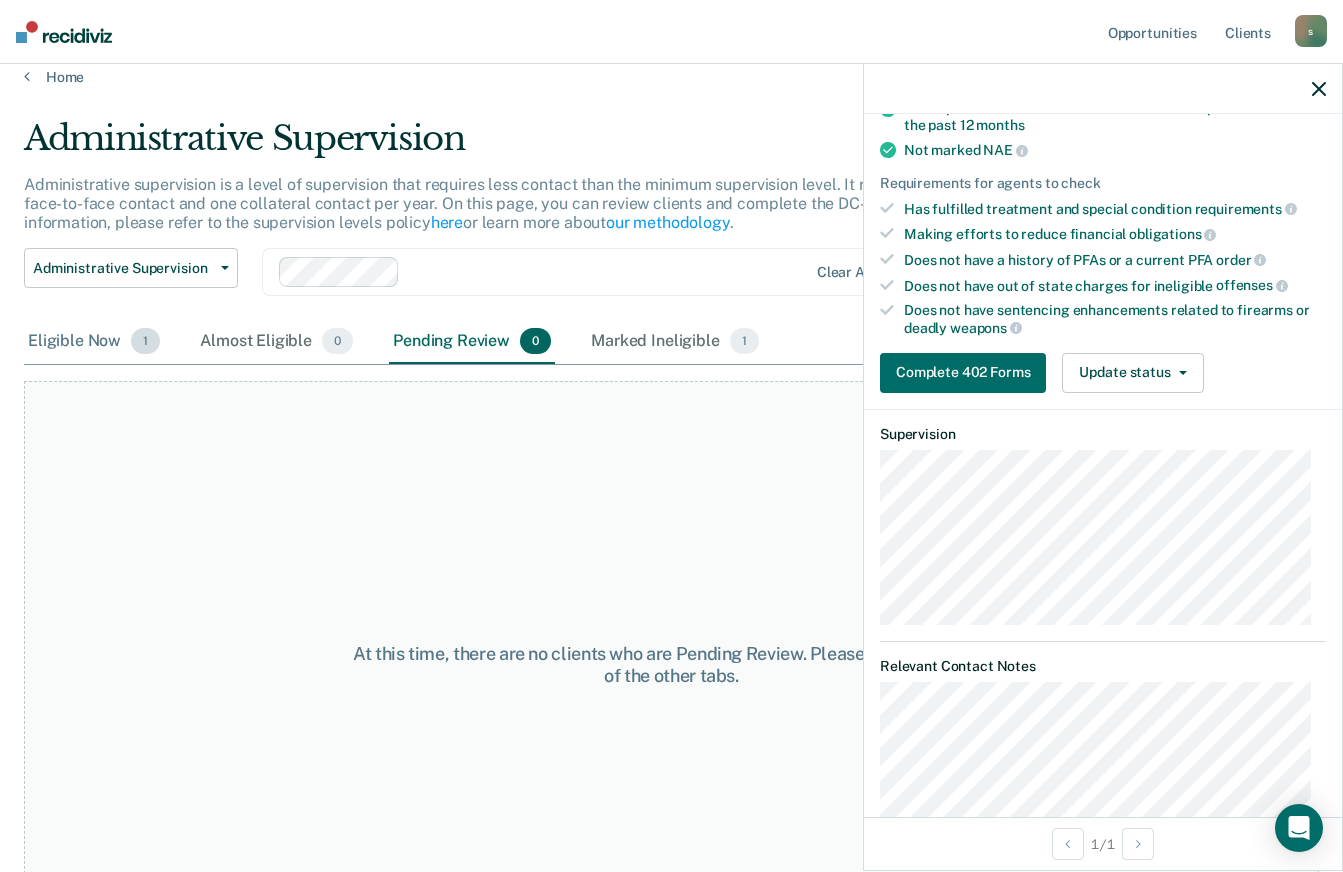click on "Eligible Now 1" at bounding box center [94, 342] 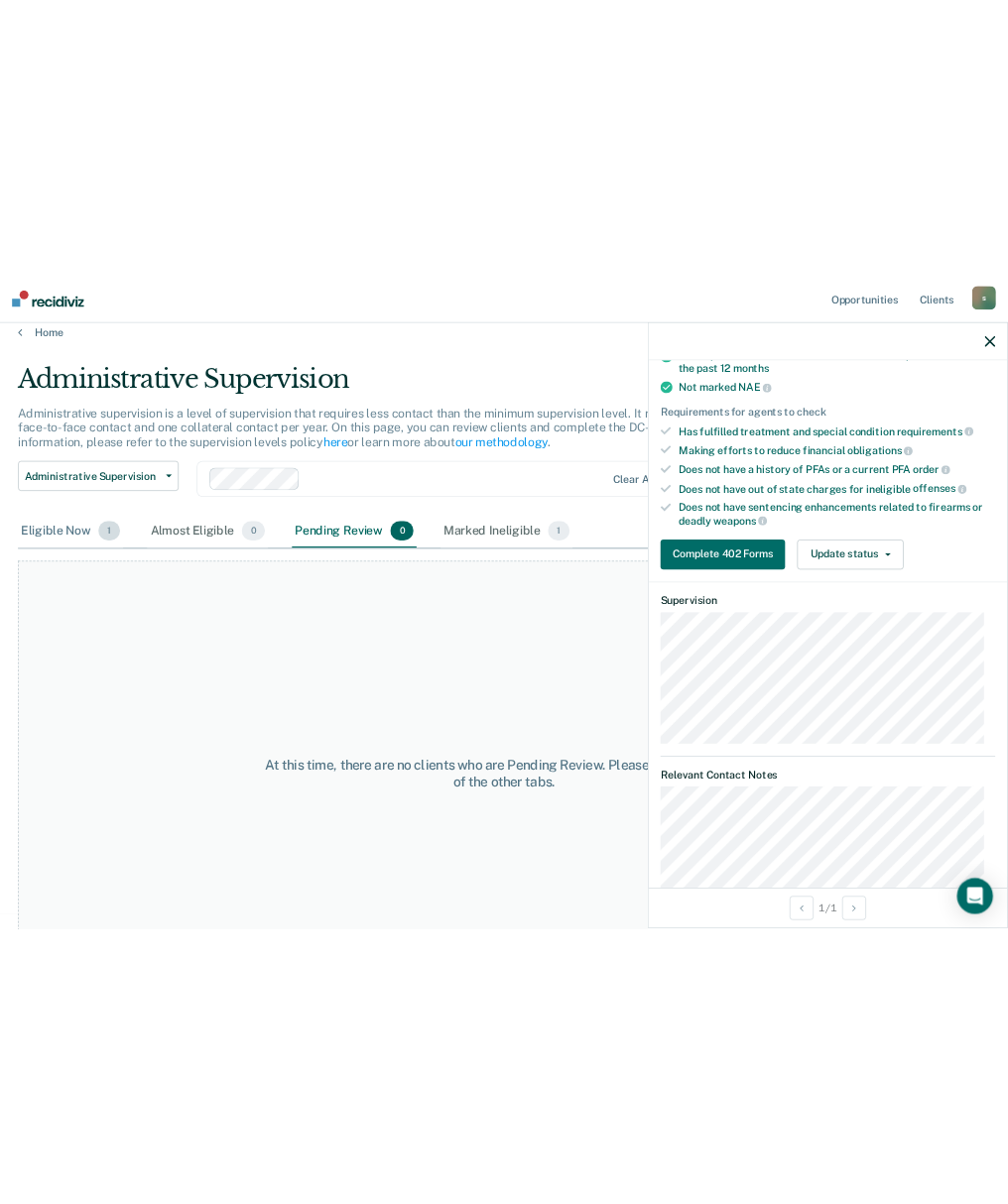 scroll, scrollTop: 0, scrollLeft: 0, axis: both 